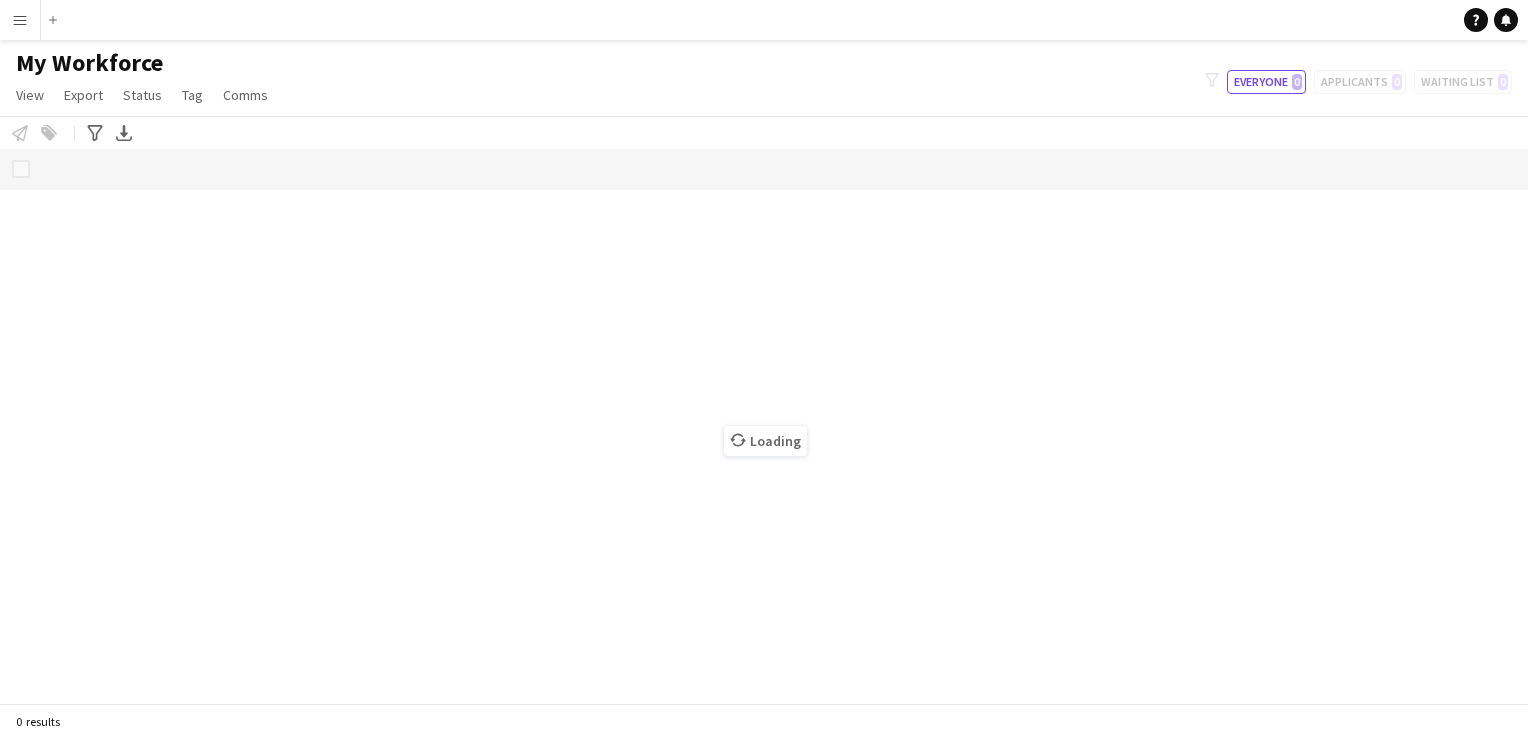 scroll, scrollTop: 0, scrollLeft: 0, axis: both 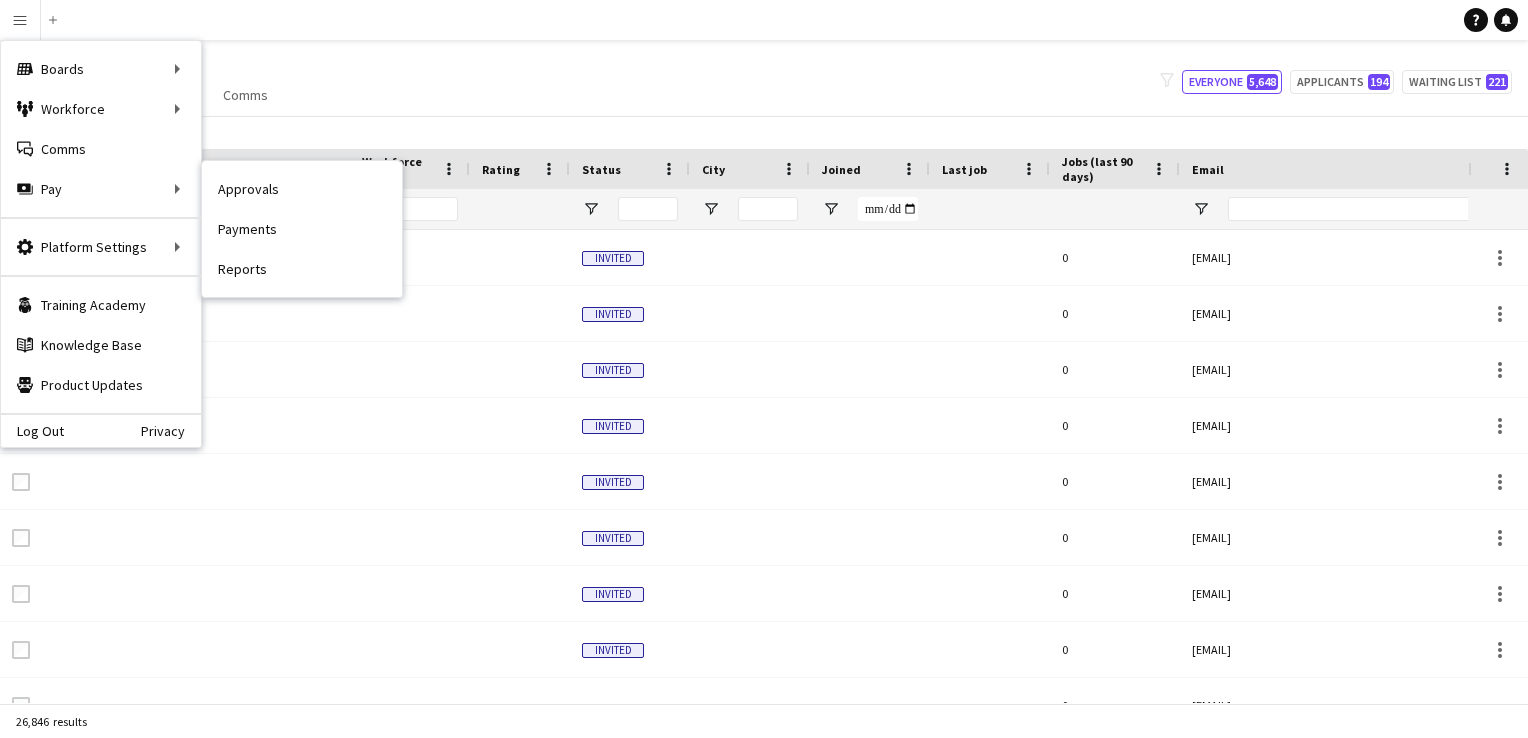 click on "Payments" at bounding box center [302, 229] 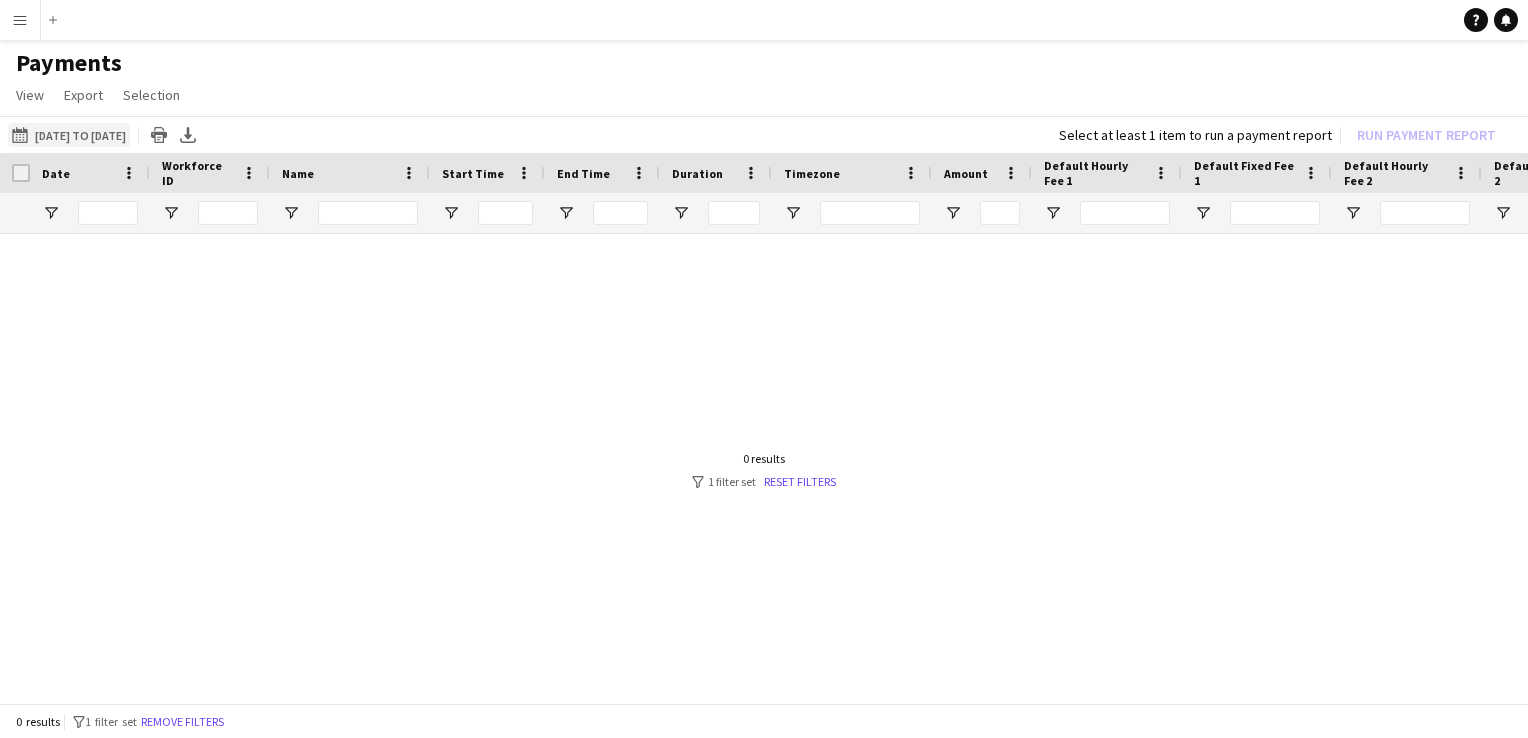 click on "[DATE] to [DATE]
[DATE] to [DATE]" 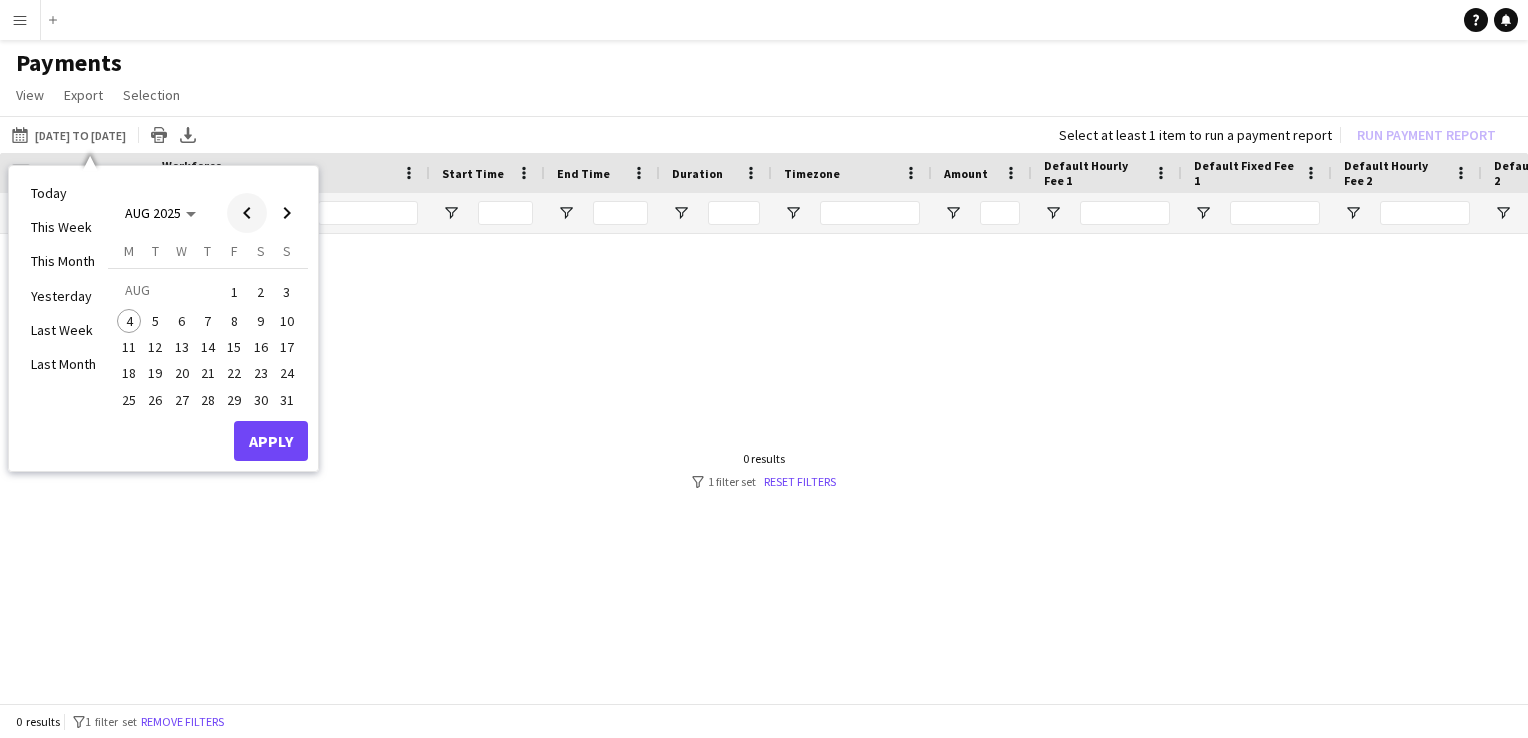 click at bounding box center (247, 213) 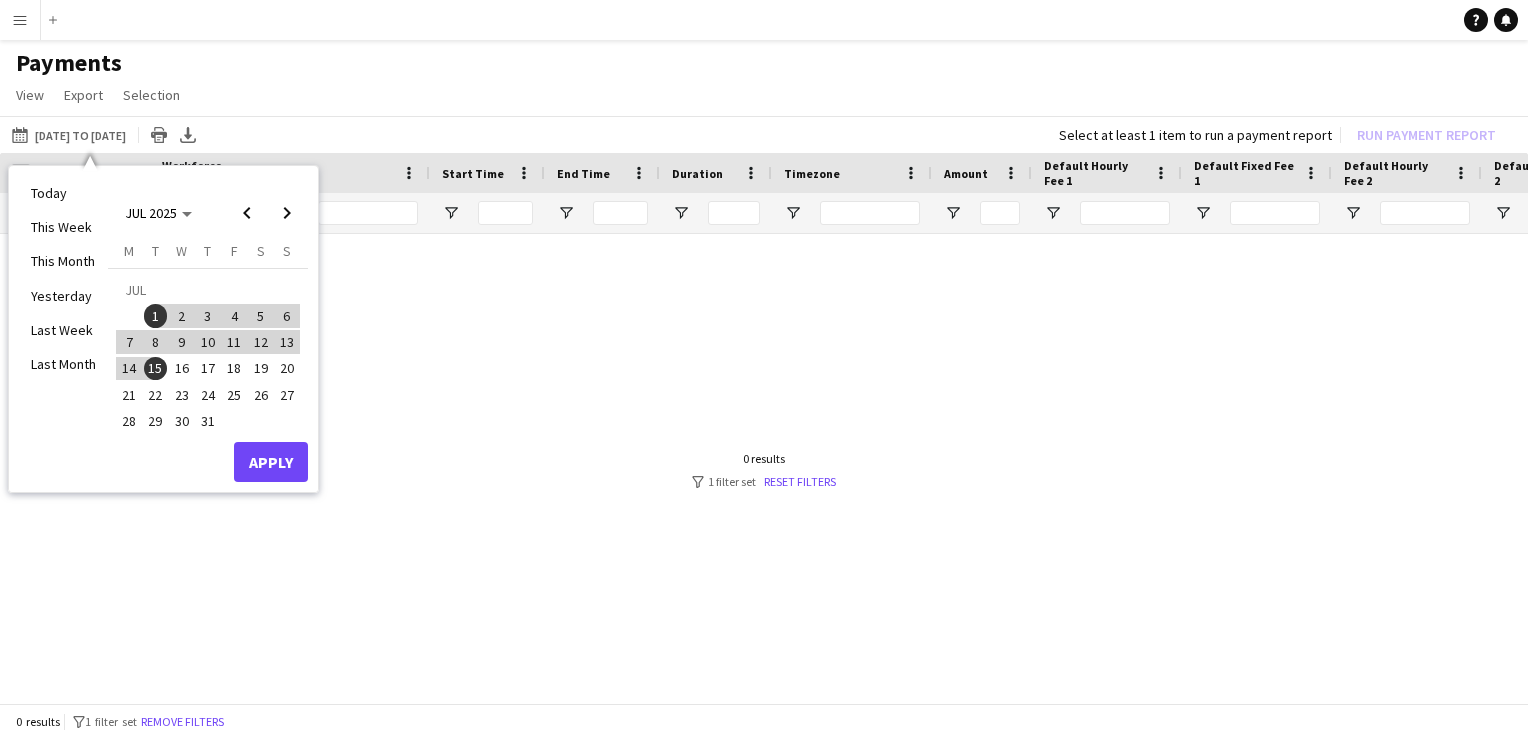 click on "16" at bounding box center [182, 369] 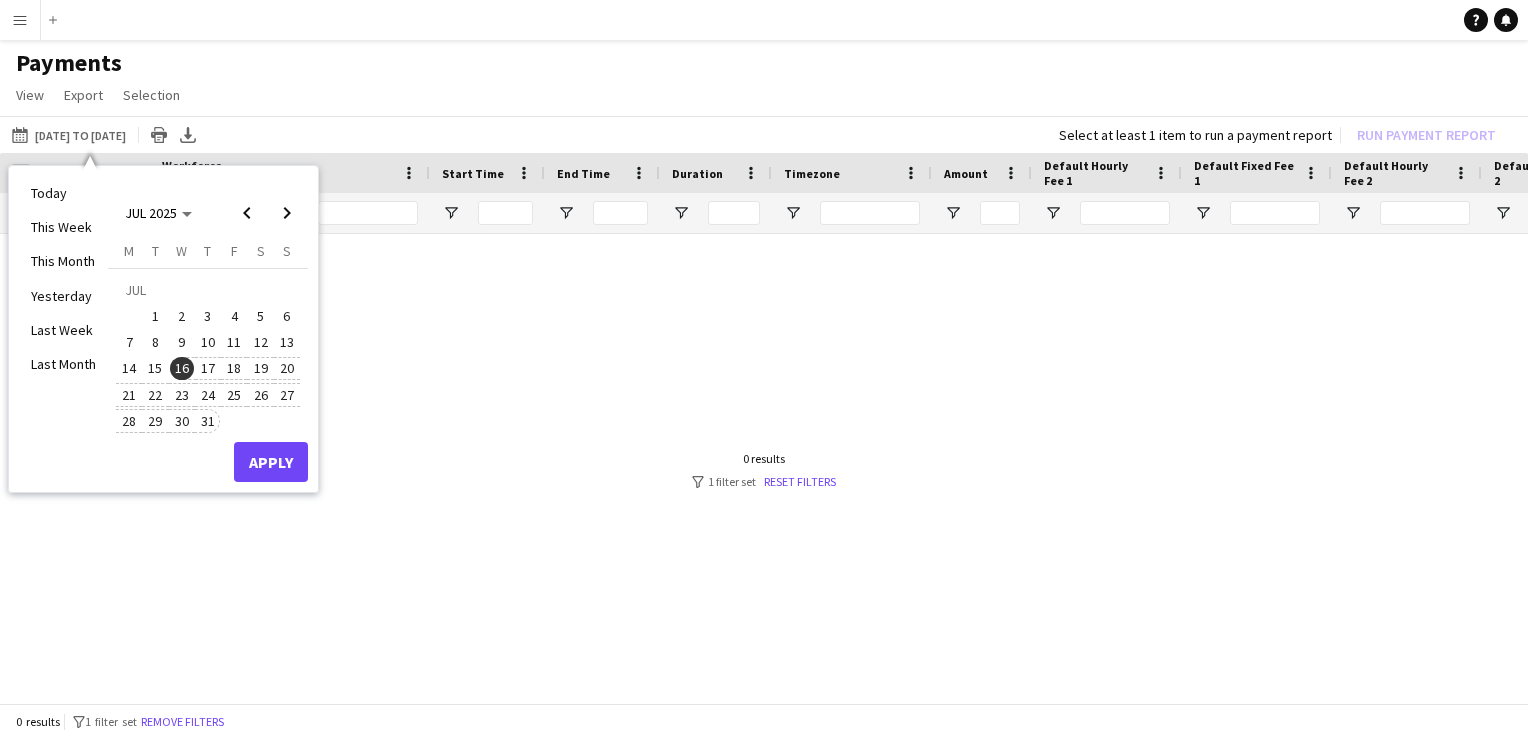 click on "31" at bounding box center [208, 421] 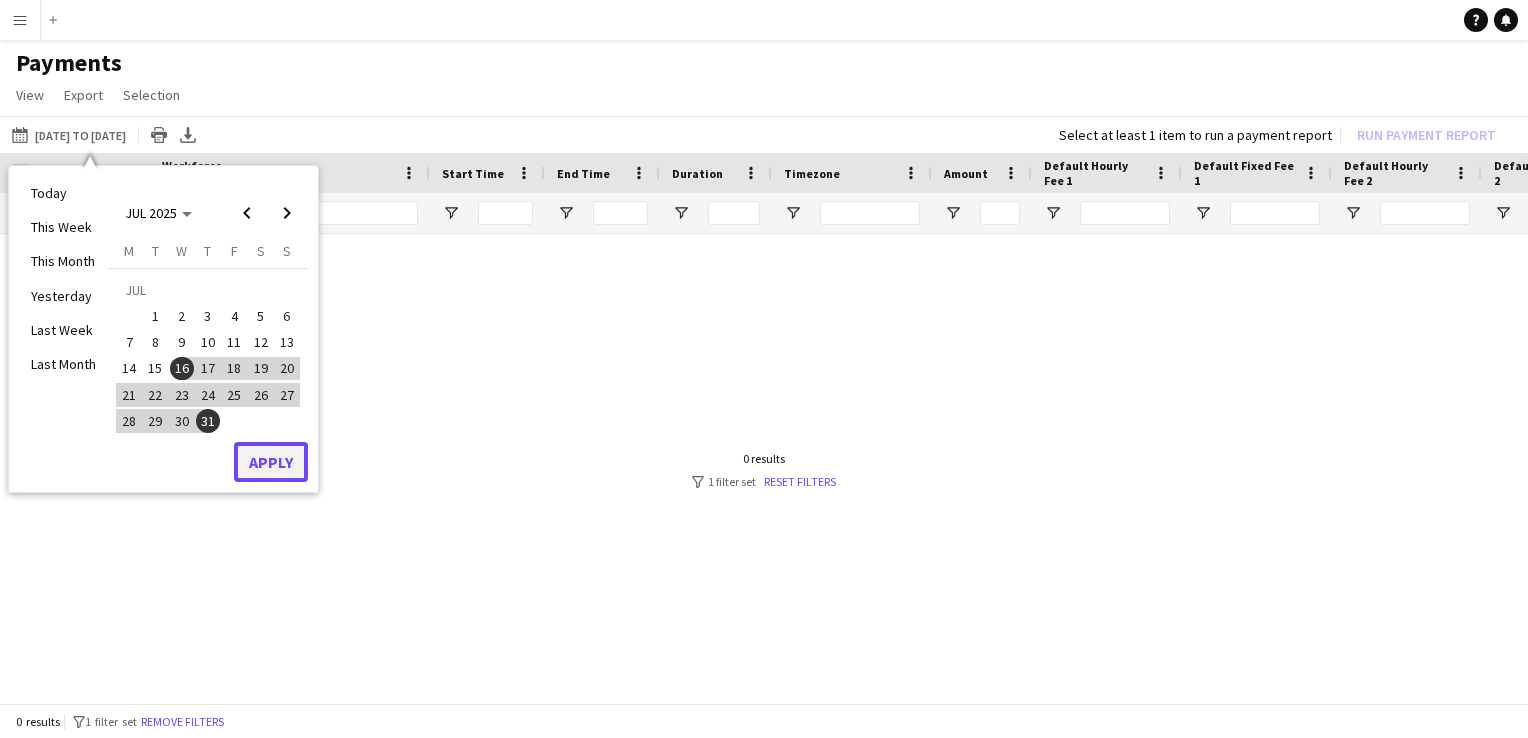 click on "Apply" at bounding box center (271, 462) 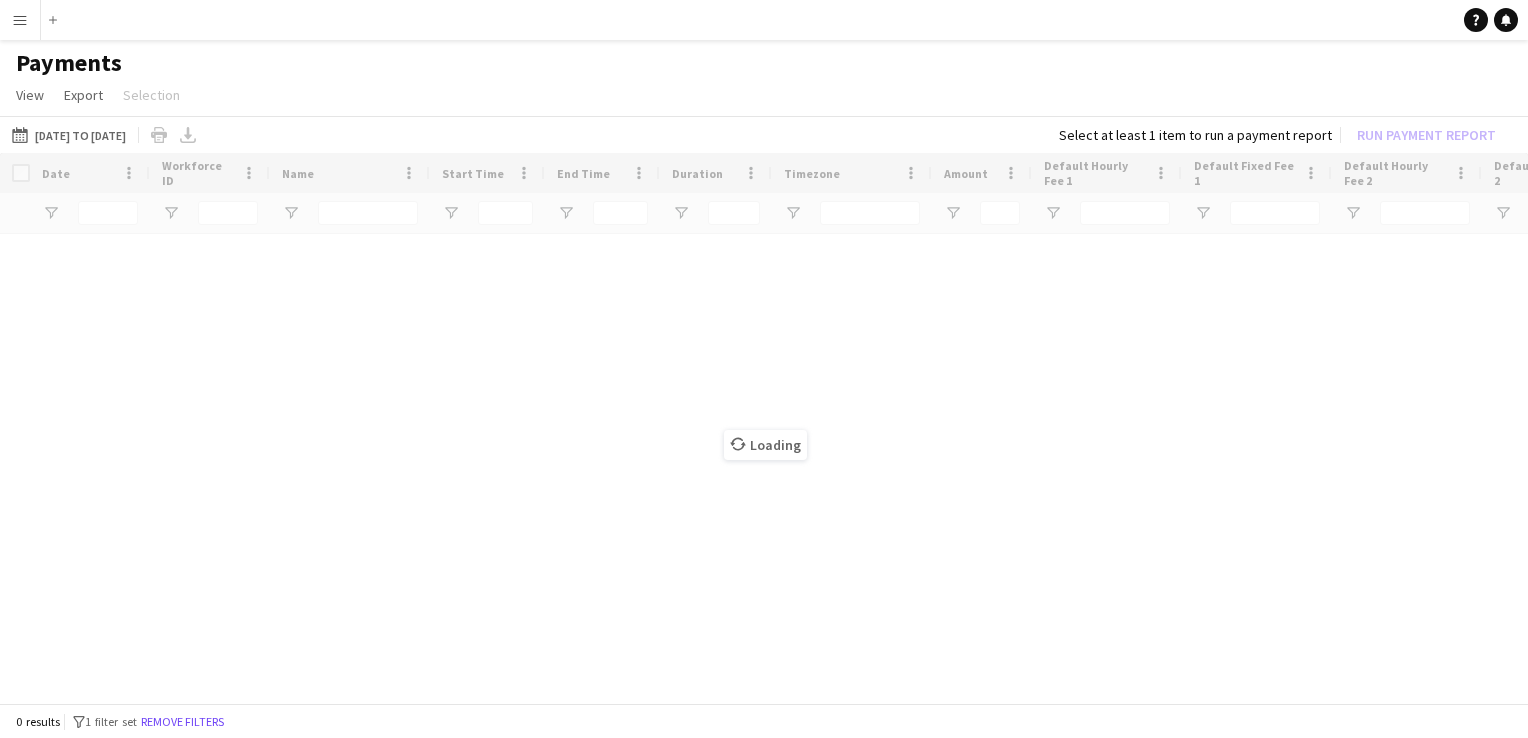drag, startPoint x: 616, startPoint y: 698, endPoint x: 734, endPoint y: 713, distance: 118.94957 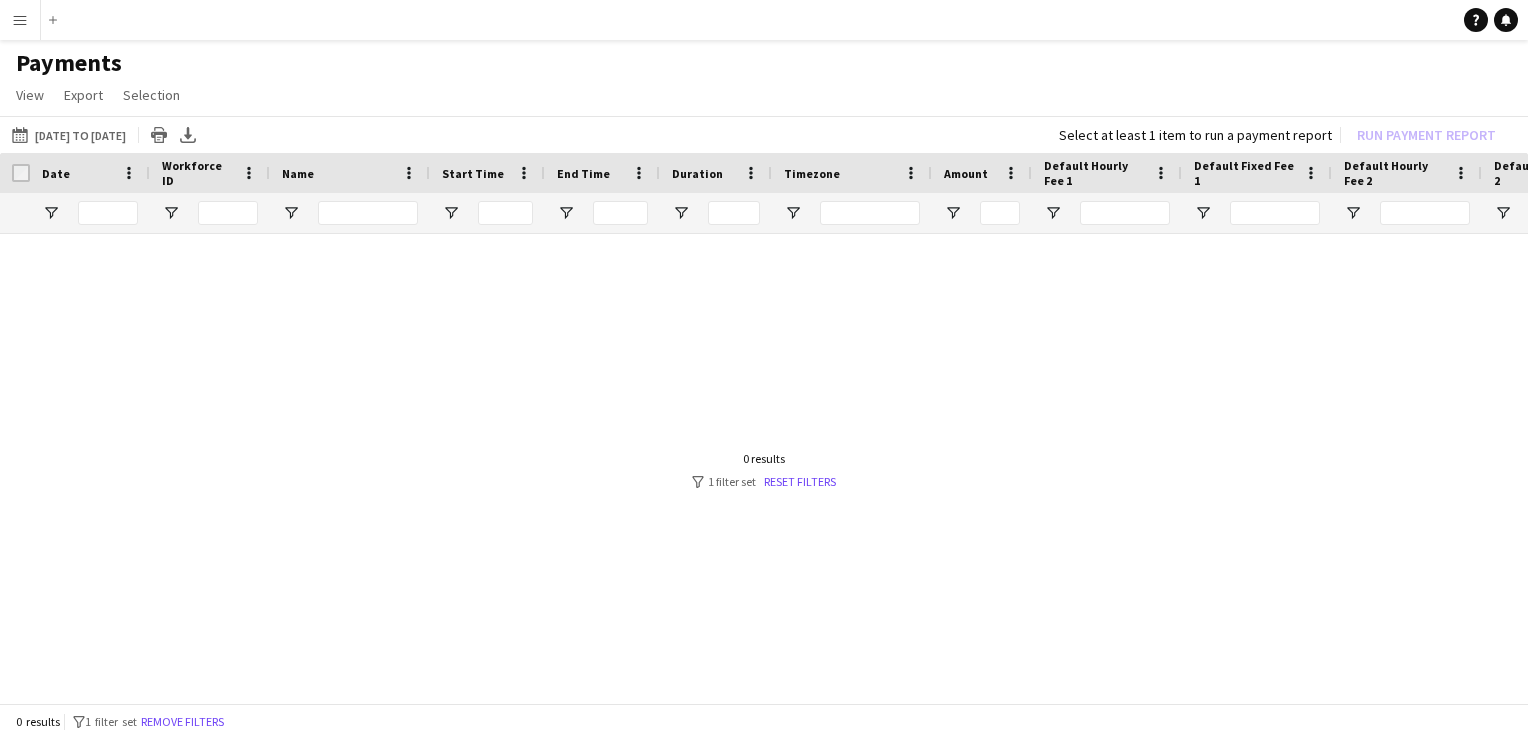 scroll, scrollTop: 0, scrollLeft: 485, axis: horizontal 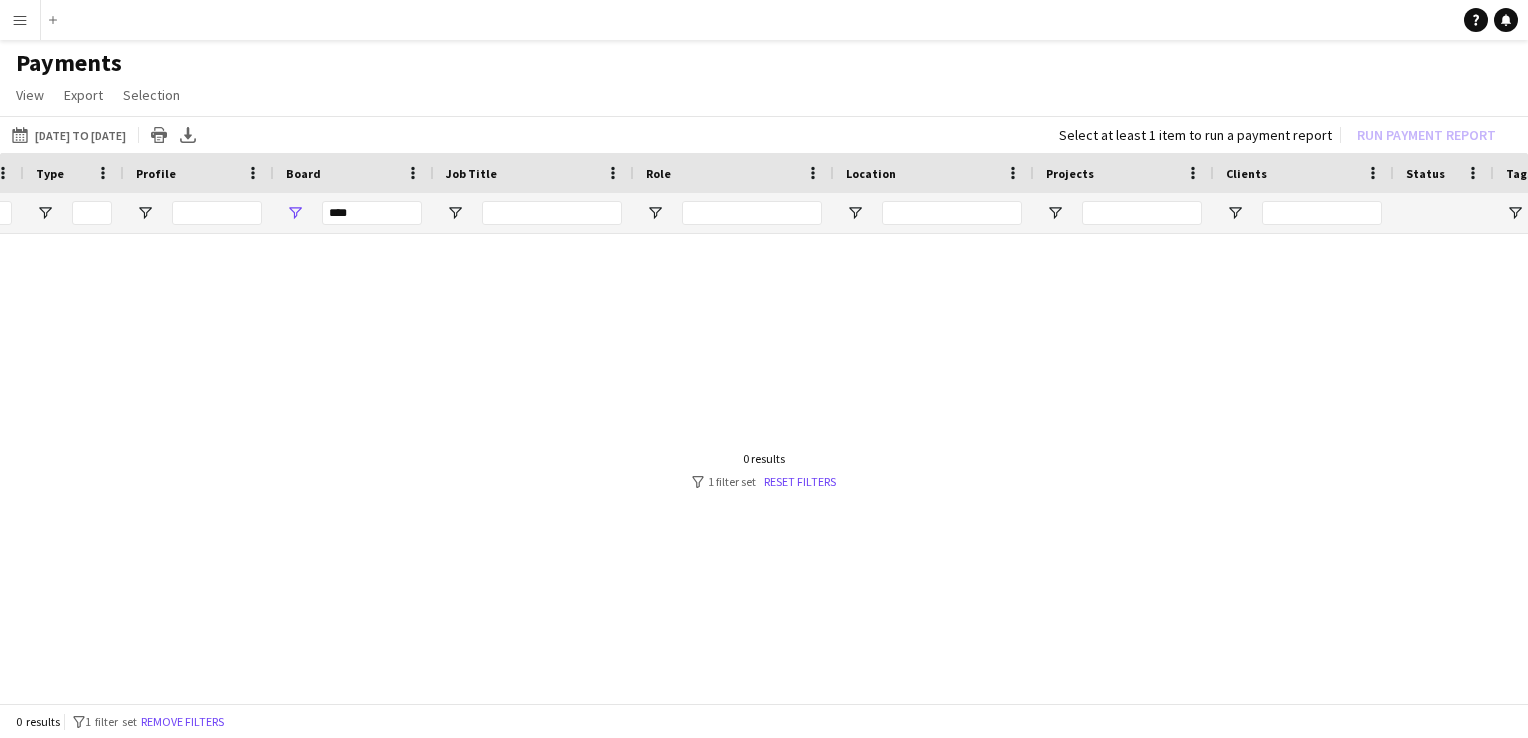 click on "***" at bounding box center [372, 213] 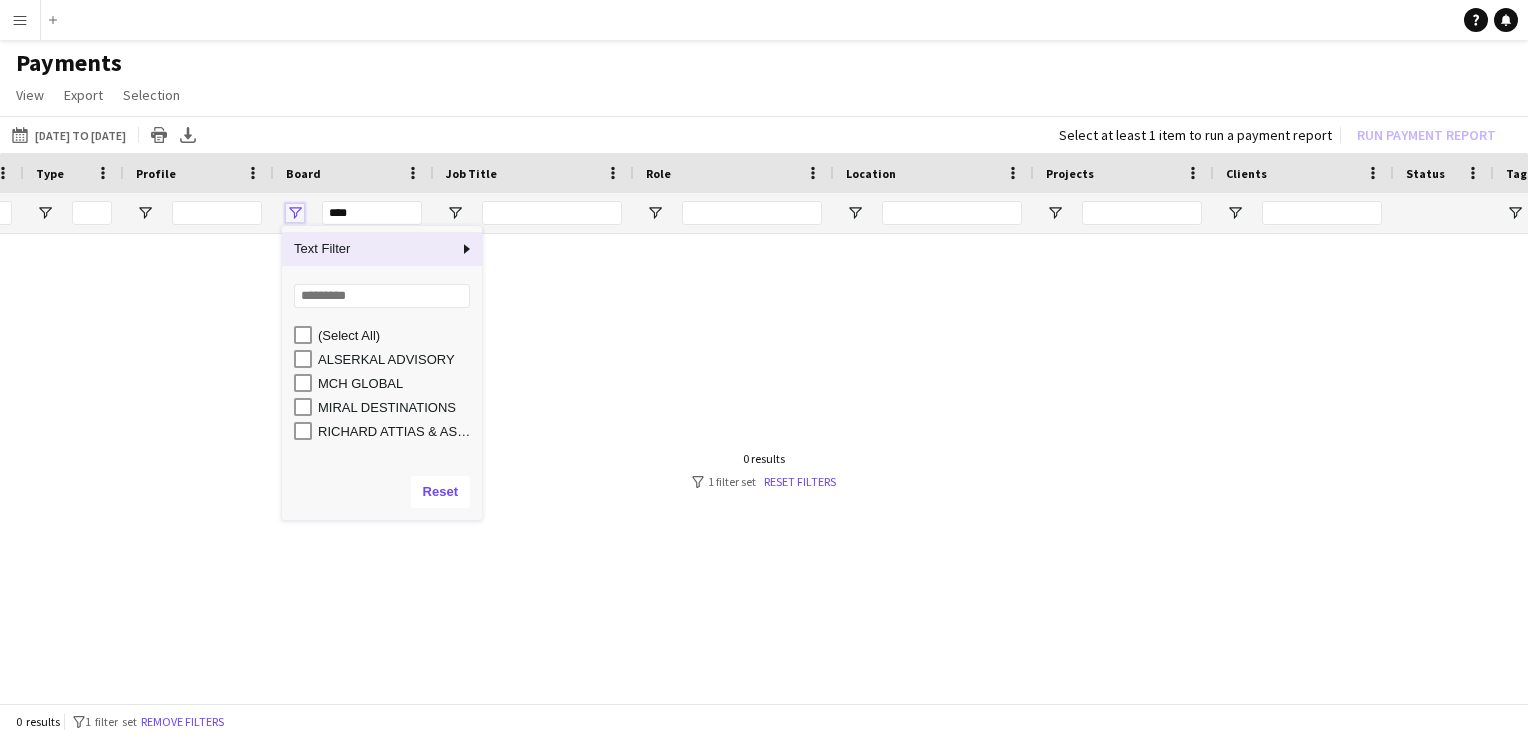 click at bounding box center (295, 213) 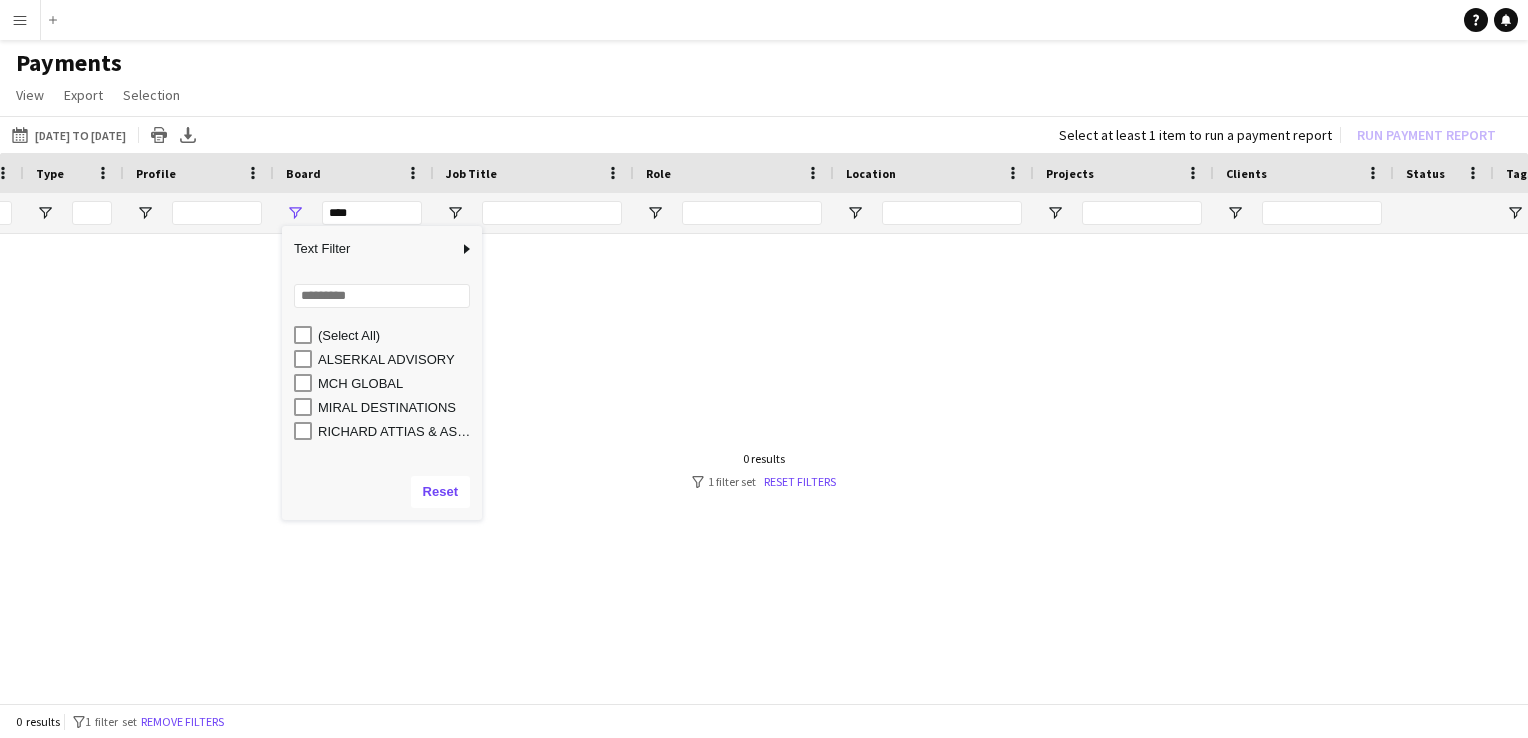 click on "MIRAL DESTINATIONS" at bounding box center (388, 407) 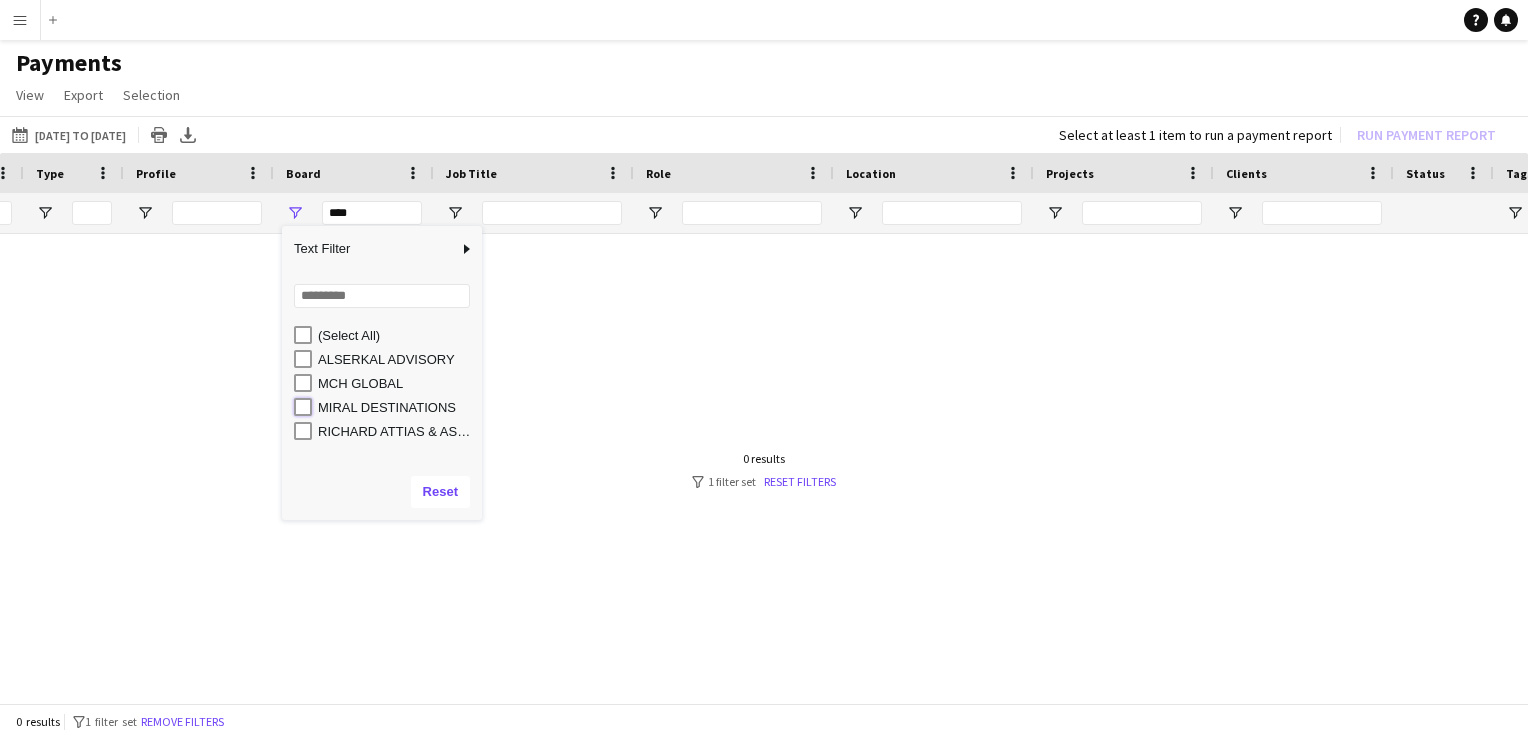 type on "**********" 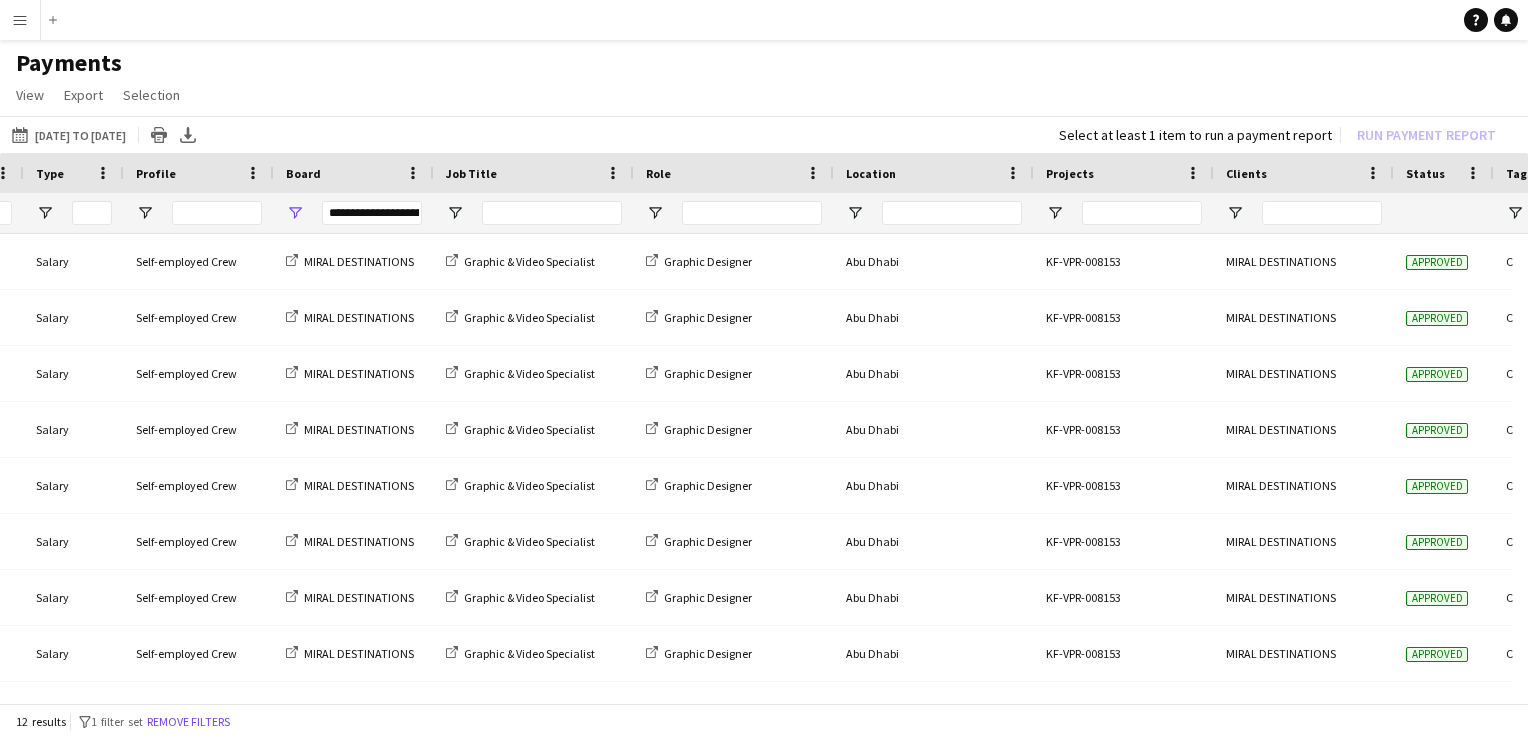 click on "View  Customise view Customise filters Reset Filters Reset View Reset All  Export  Export as XLSX Export as CSV Export as PDF  Selection  All for Date Range Clear All All Filtered Clear All Filtered" 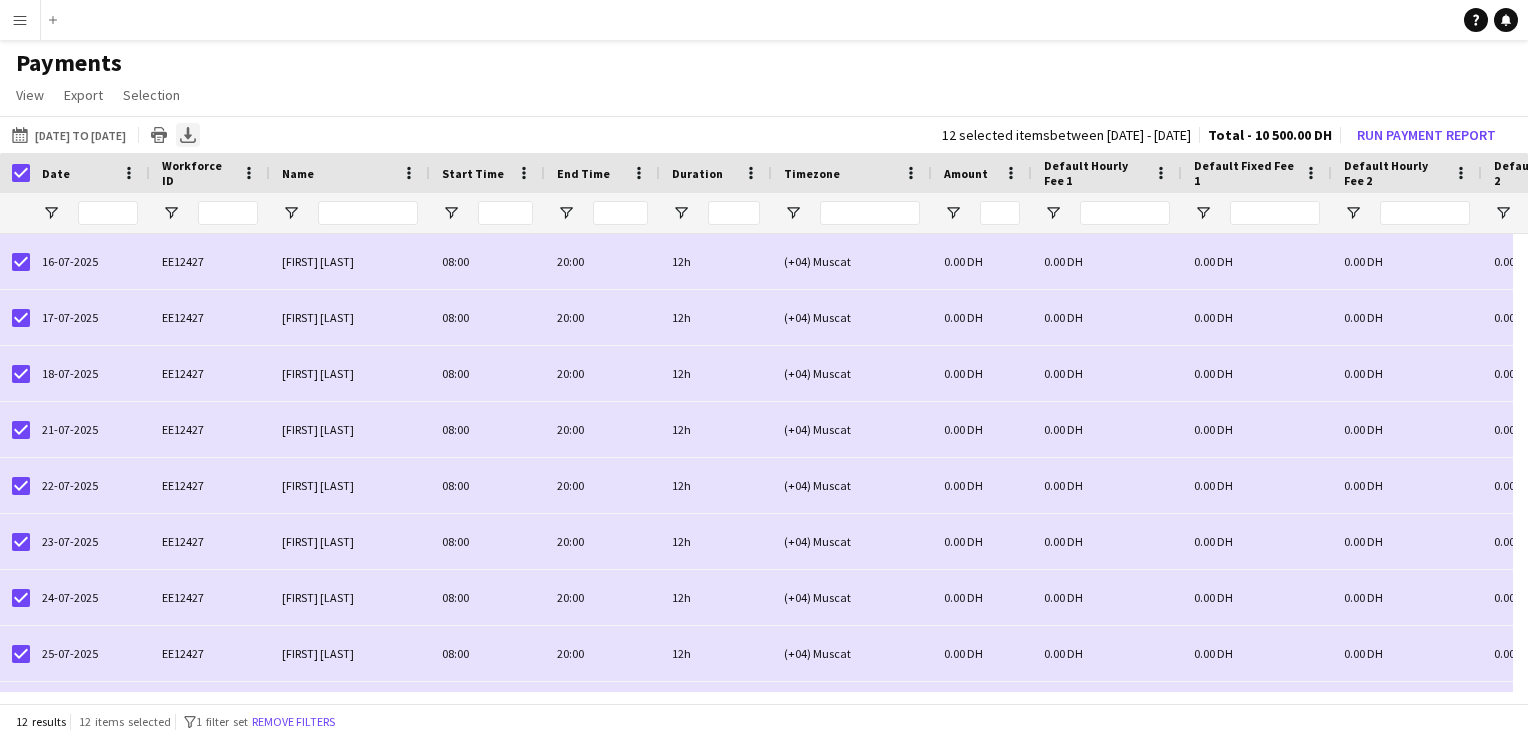click on "Export XLSX" 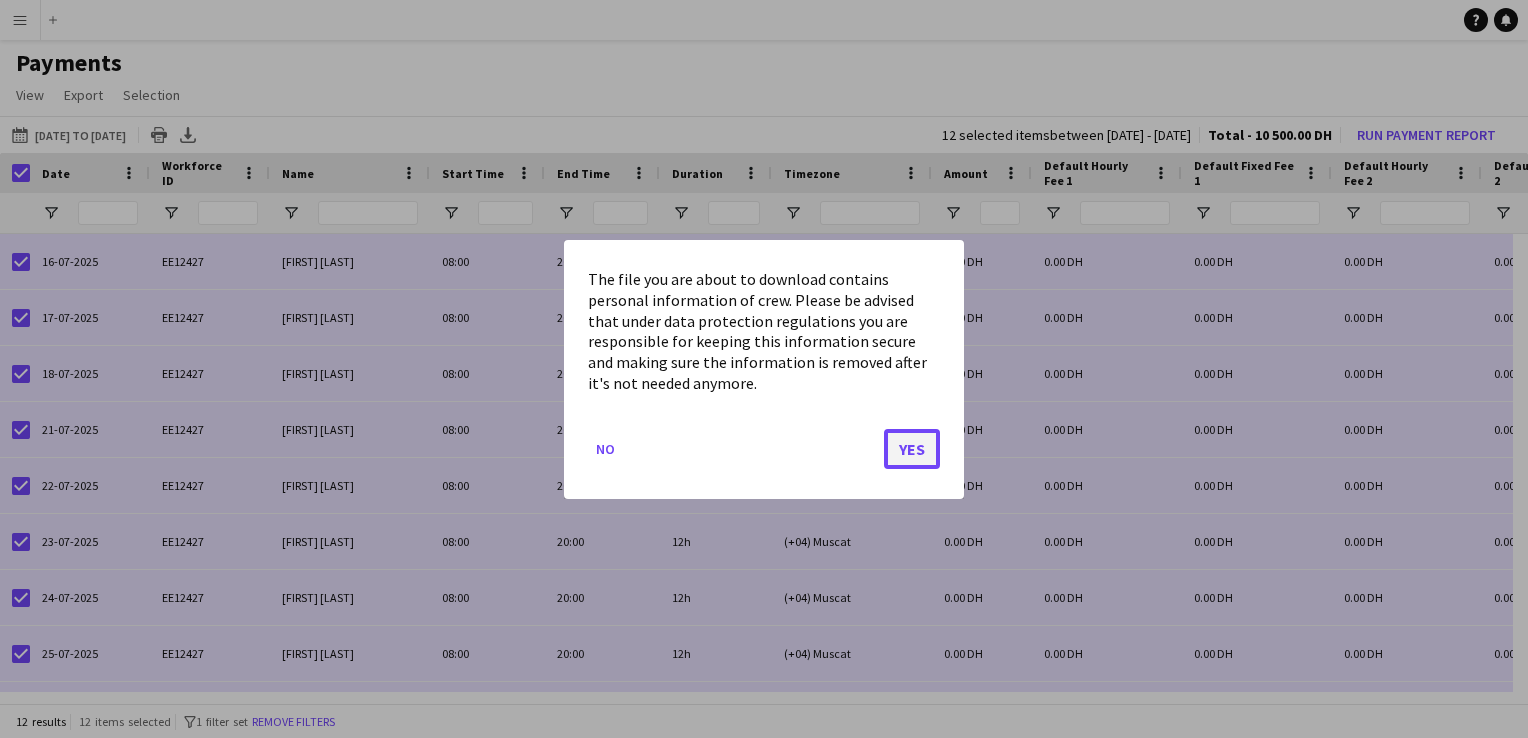 click on "Yes" 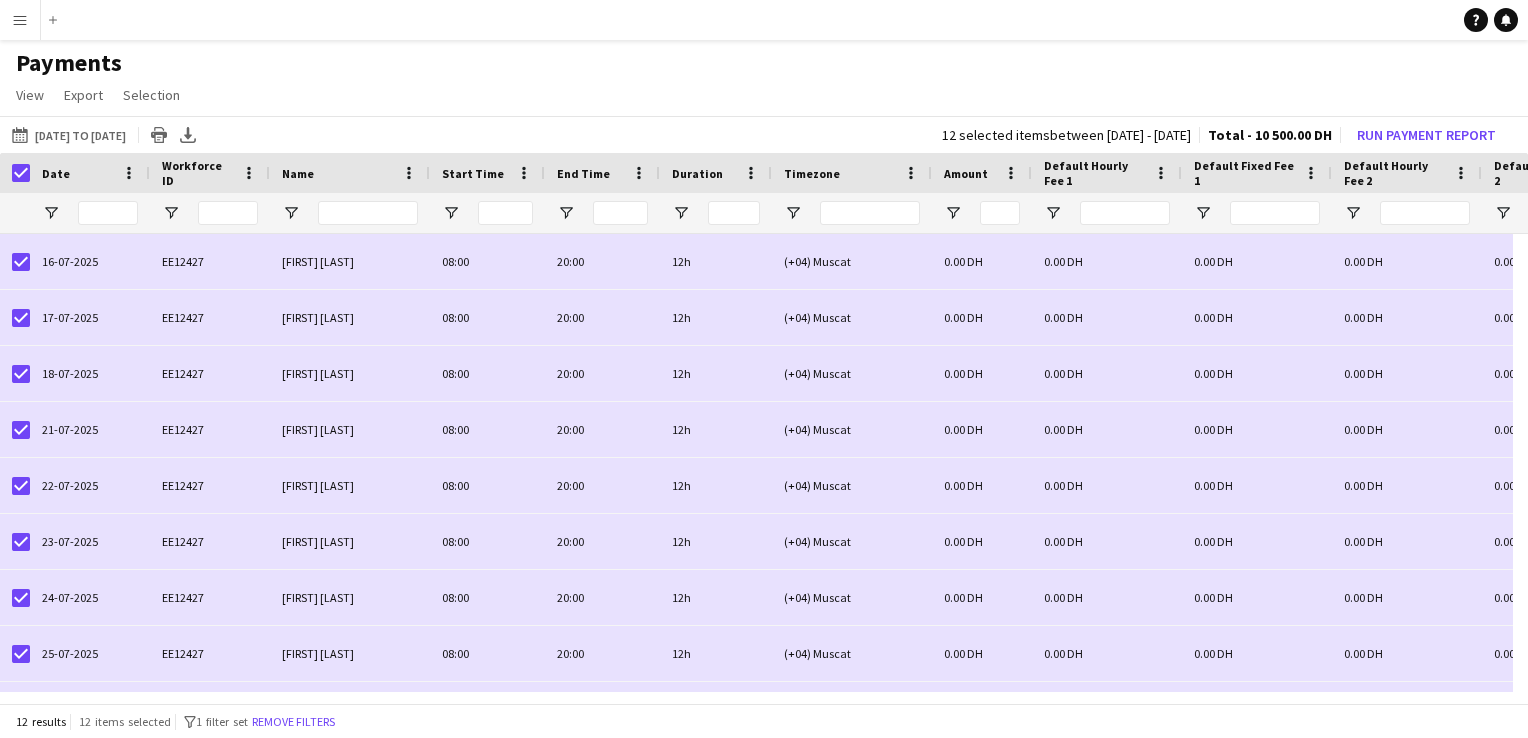 drag, startPoint x: 1412, startPoint y: 75, endPoint x: 1396, endPoint y: 86, distance: 19.416489 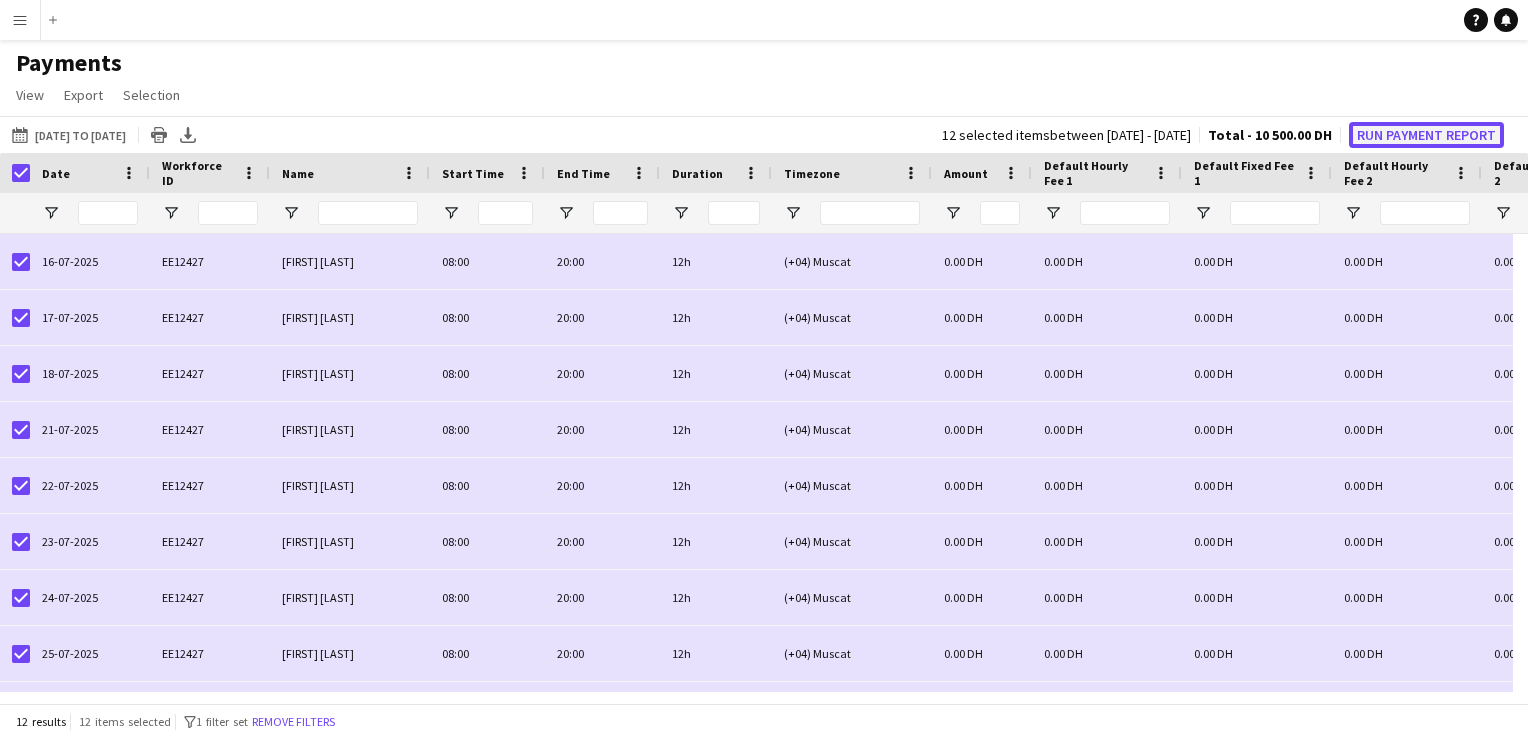 click on "Run Payment Report" 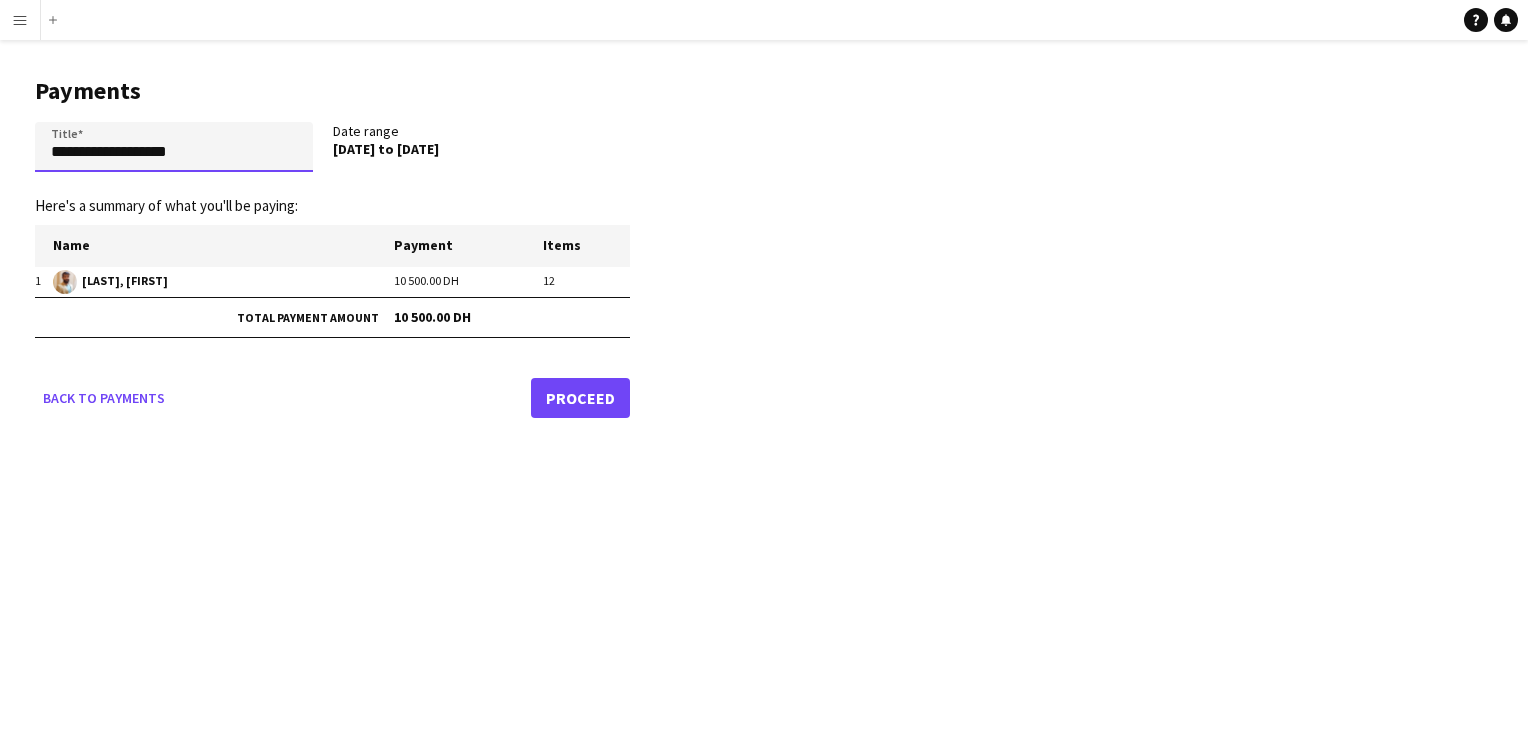 drag, startPoint x: 200, startPoint y: 154, endPoint x: 211, endPoint y: 150, distance: 11.7046995 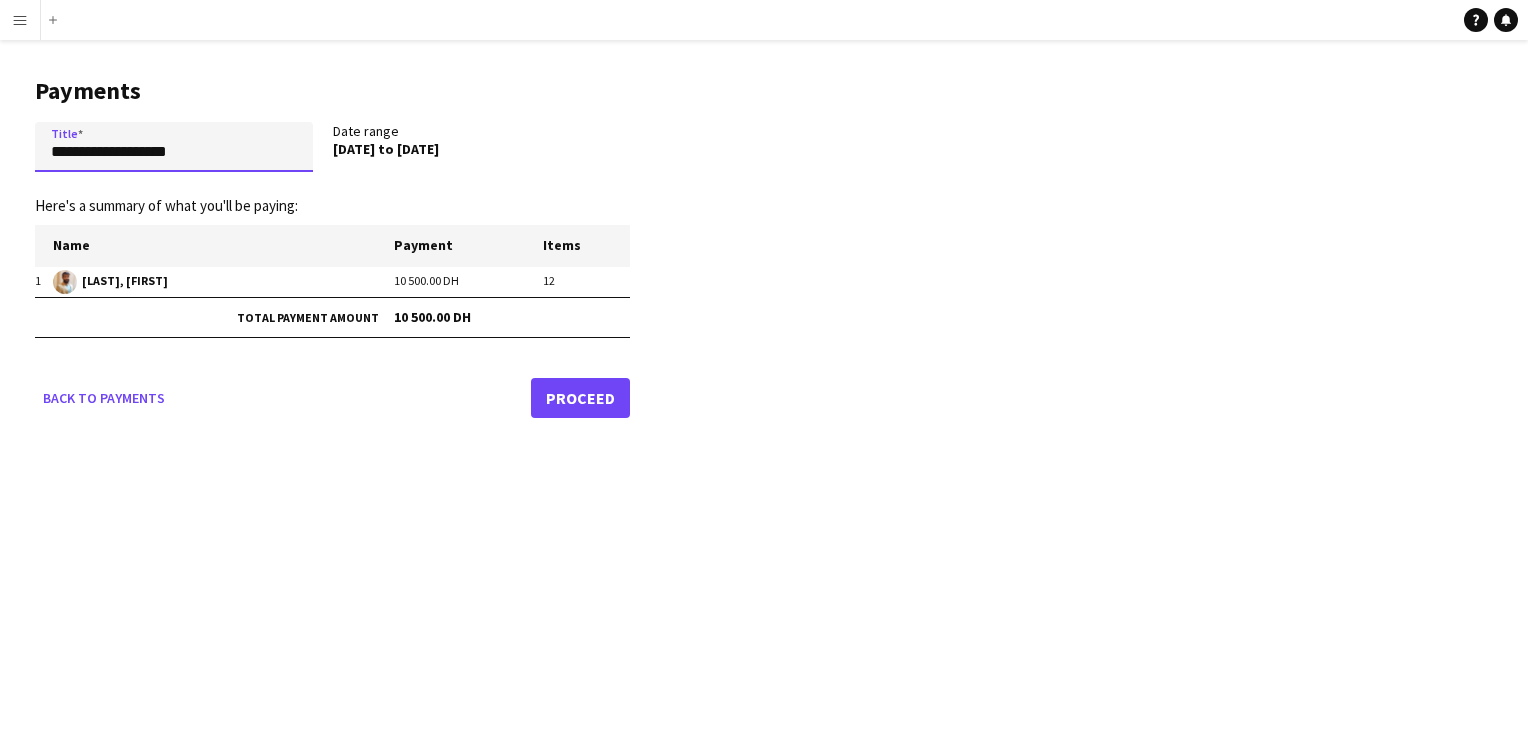 drag, startPoint x: 211, startPoint y: 150, endPoint x: 9, endPoint y: 150, distance: 202 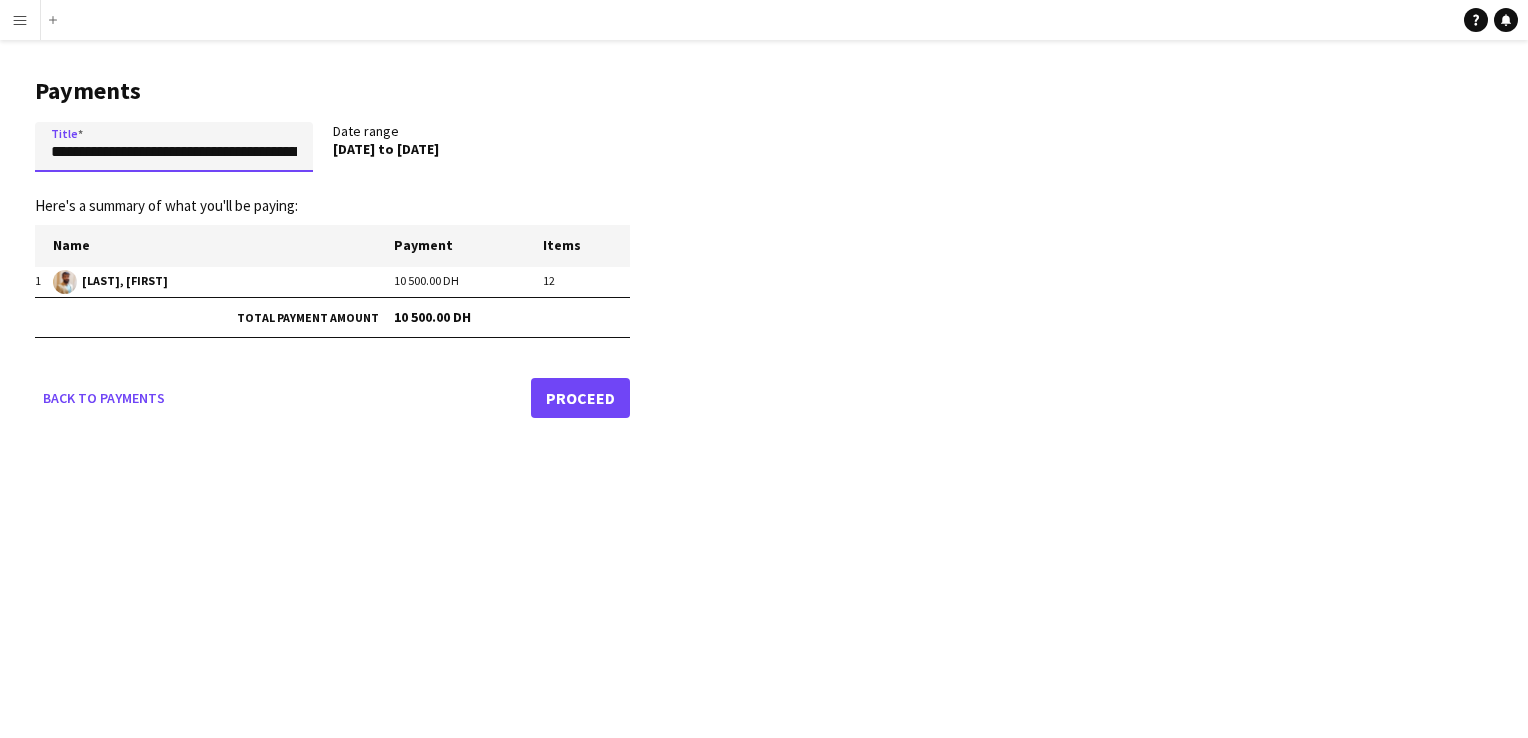 scroll, scrollTop: 0, scrollLeft: 105, axis: horizontal 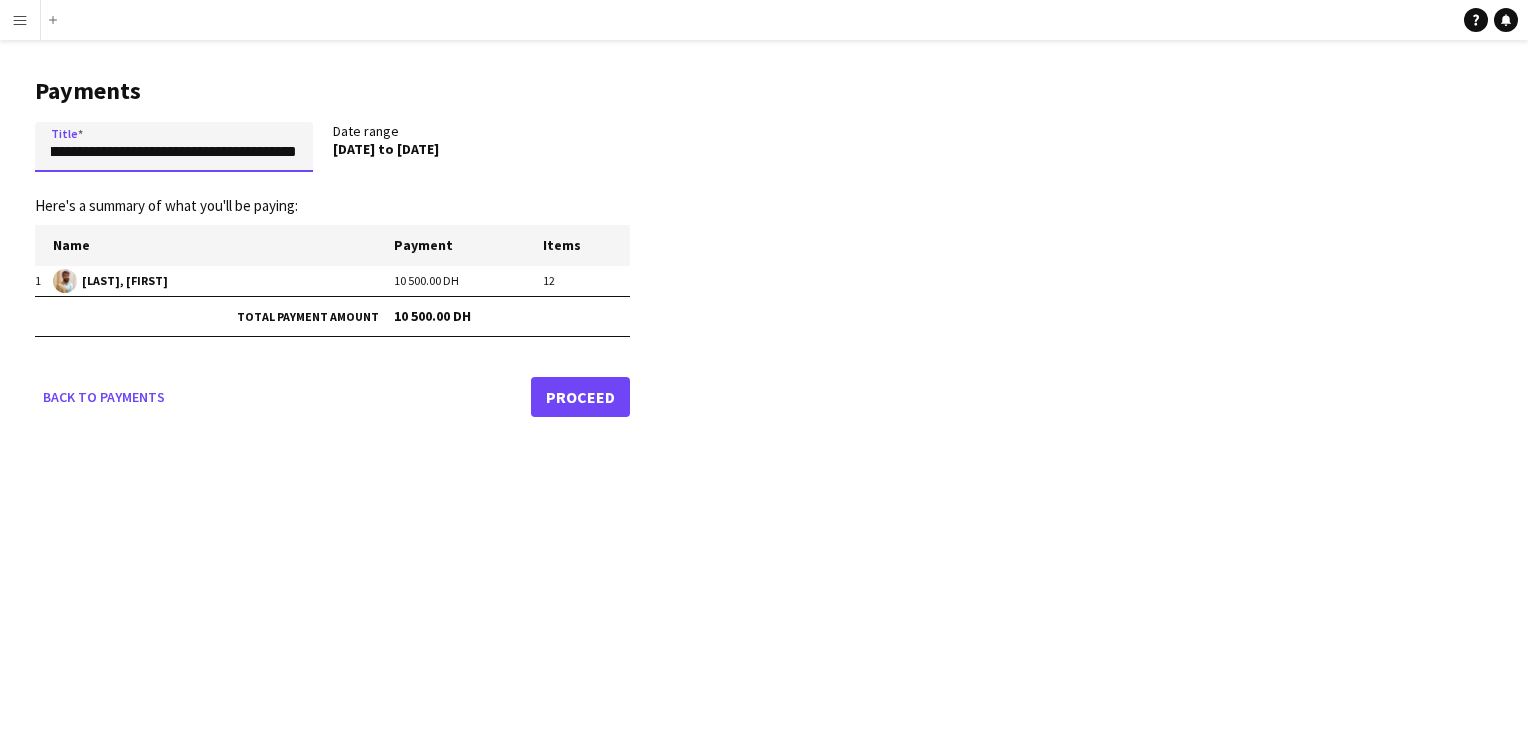 type on "**********" 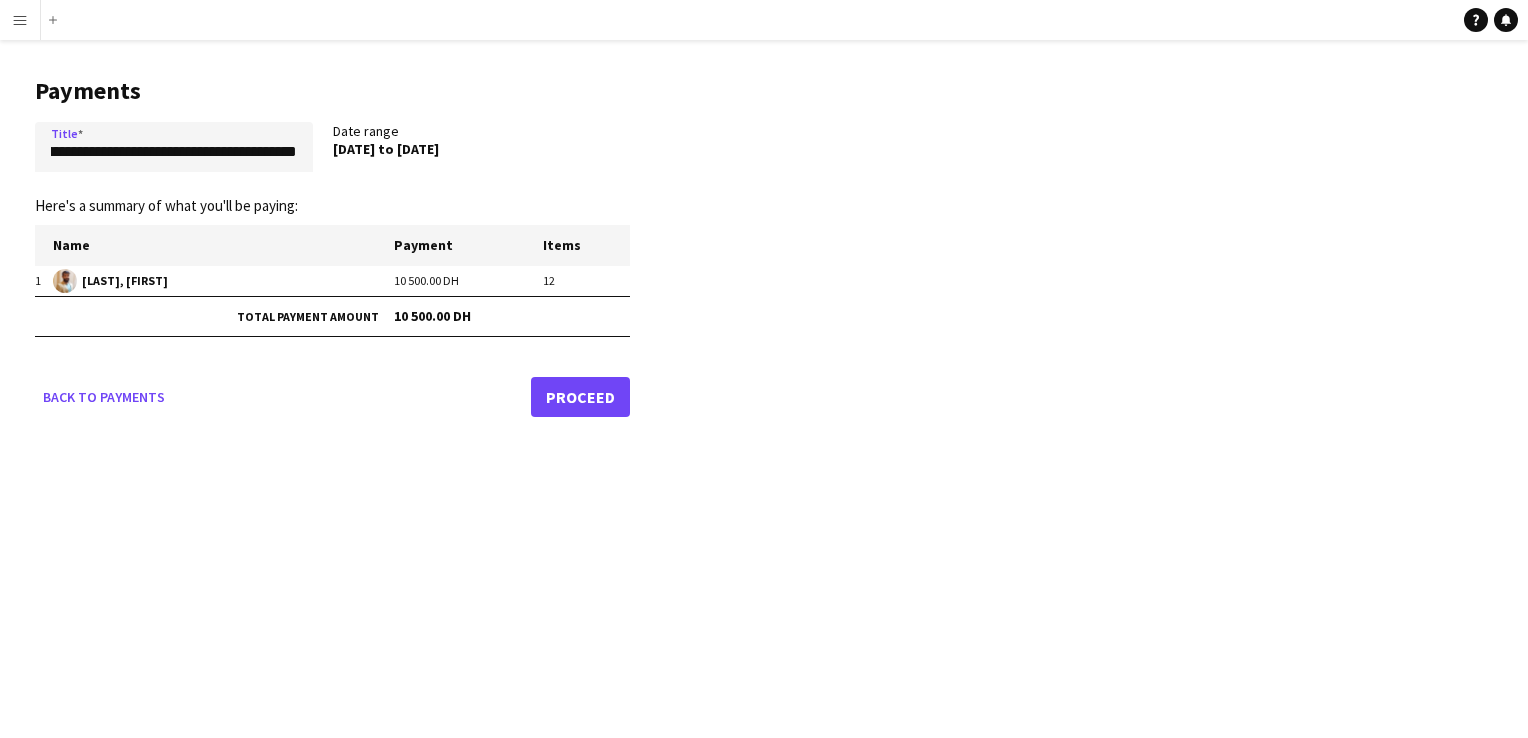 scroll, scrollTop: 0, scrollLeft: 0, axis: both 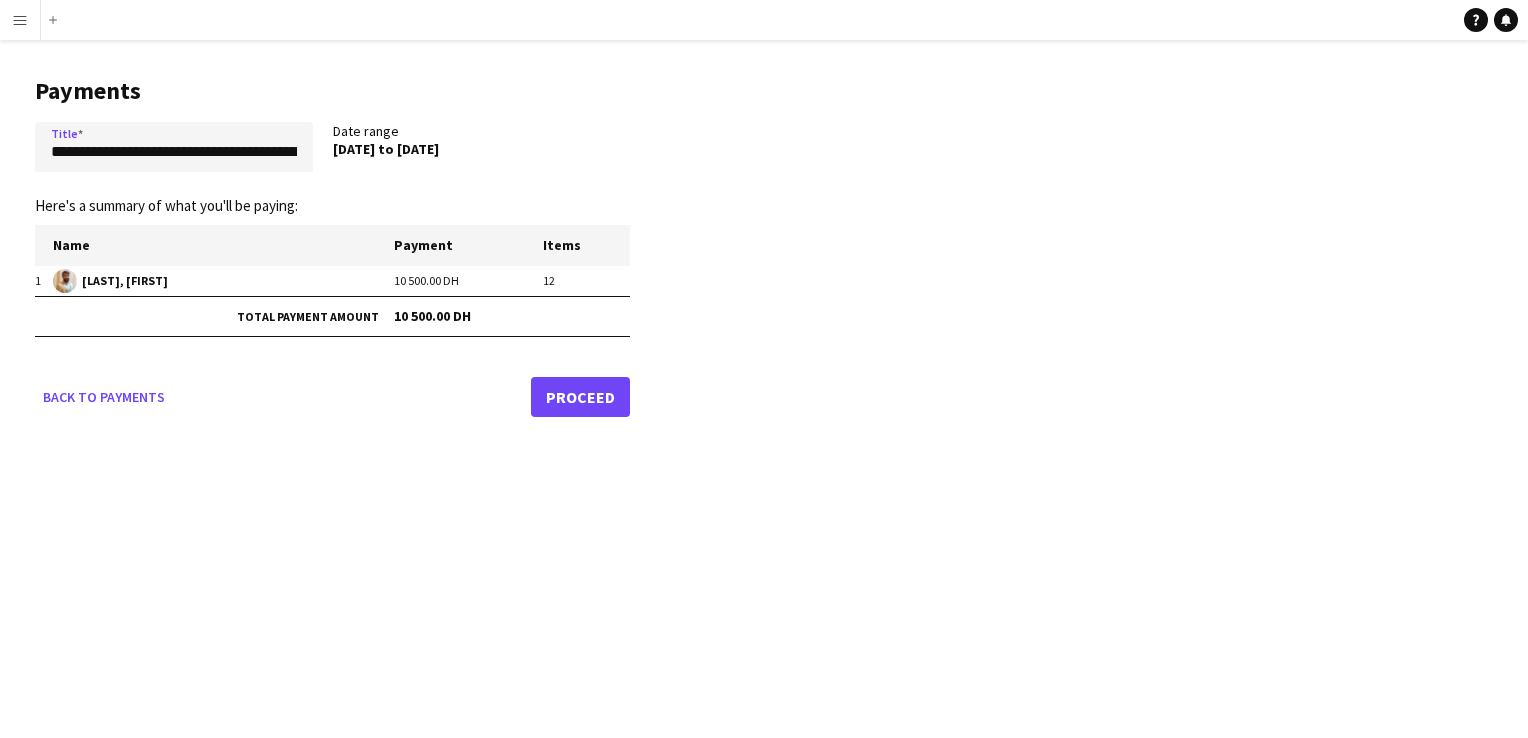 click on "[DATE] to [DATE]" 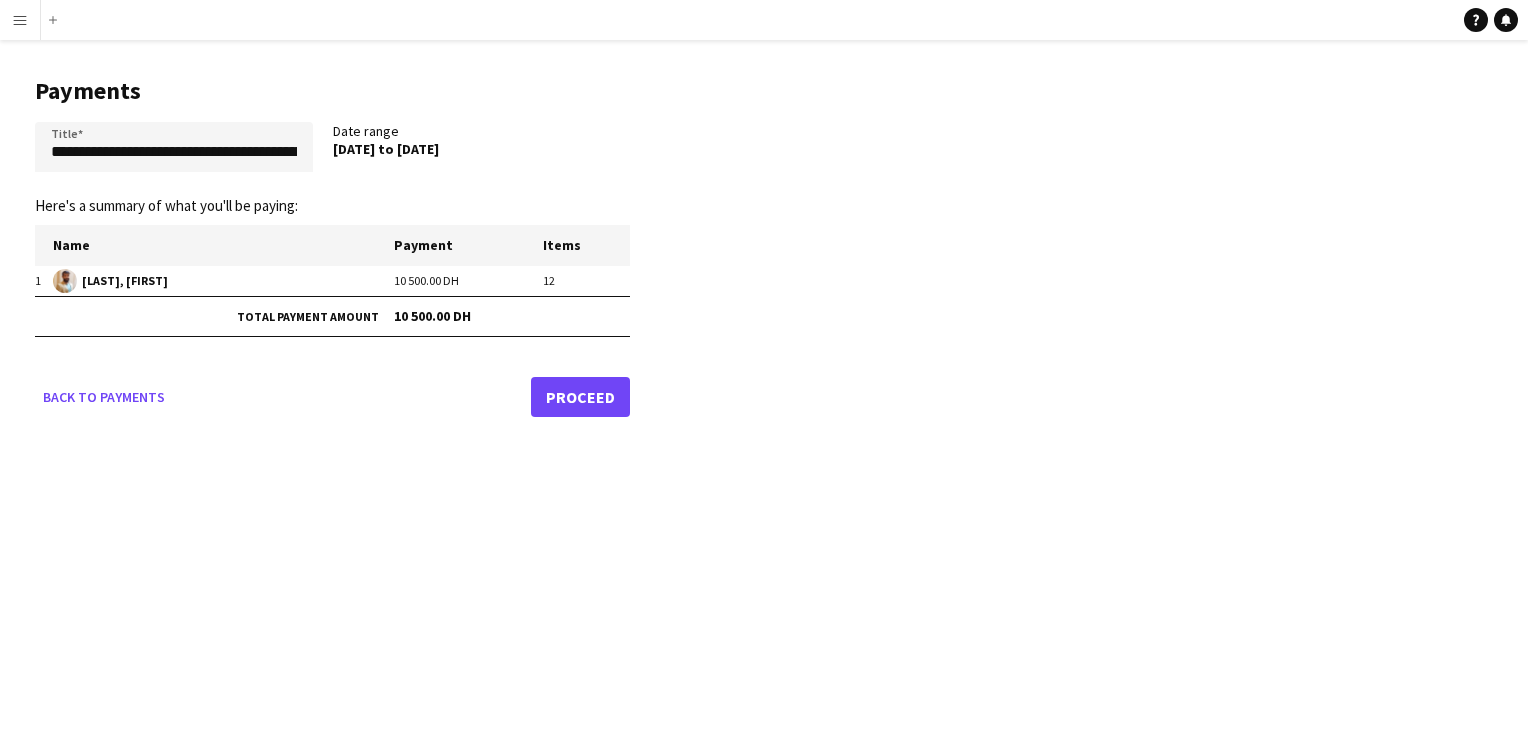 click on "Proceed" 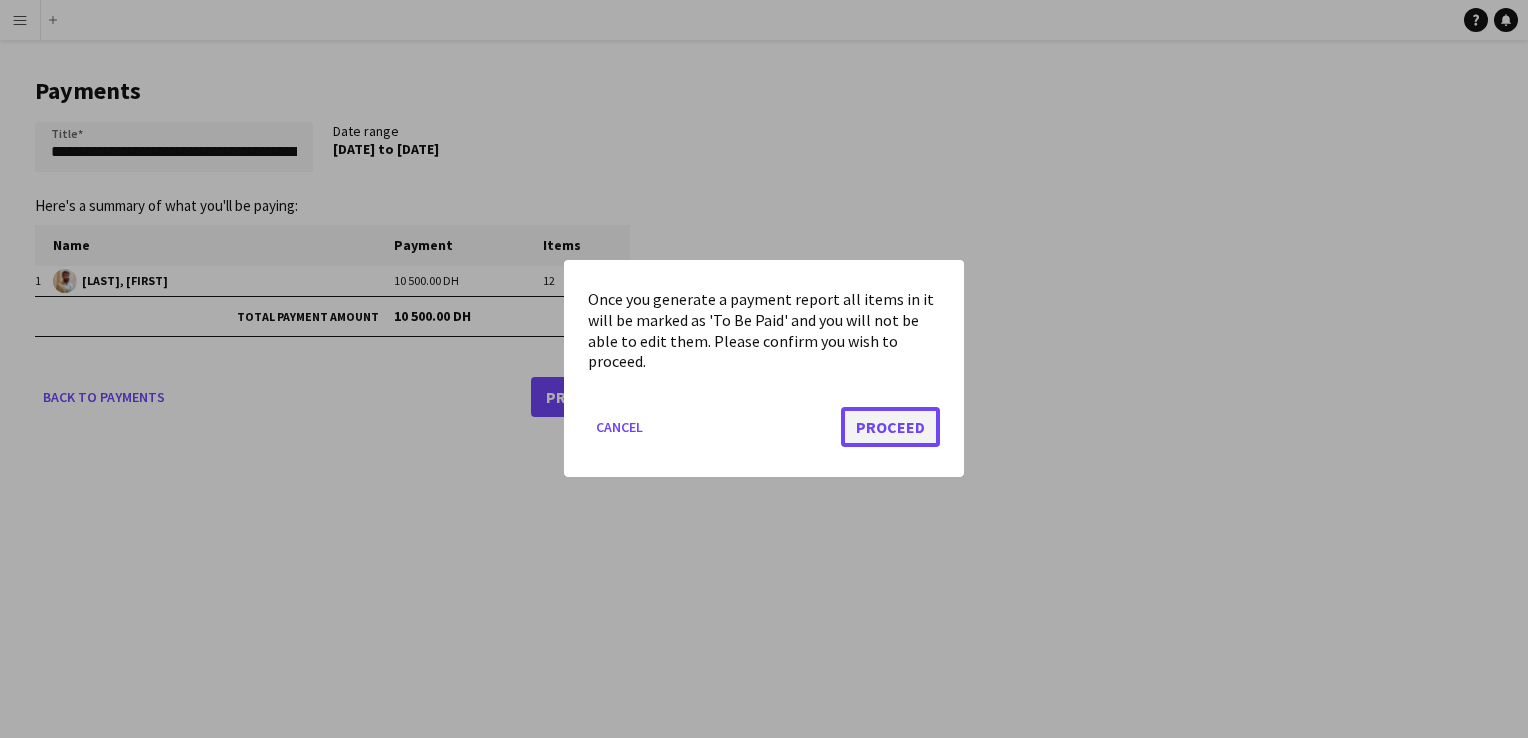 click on "Proceed" 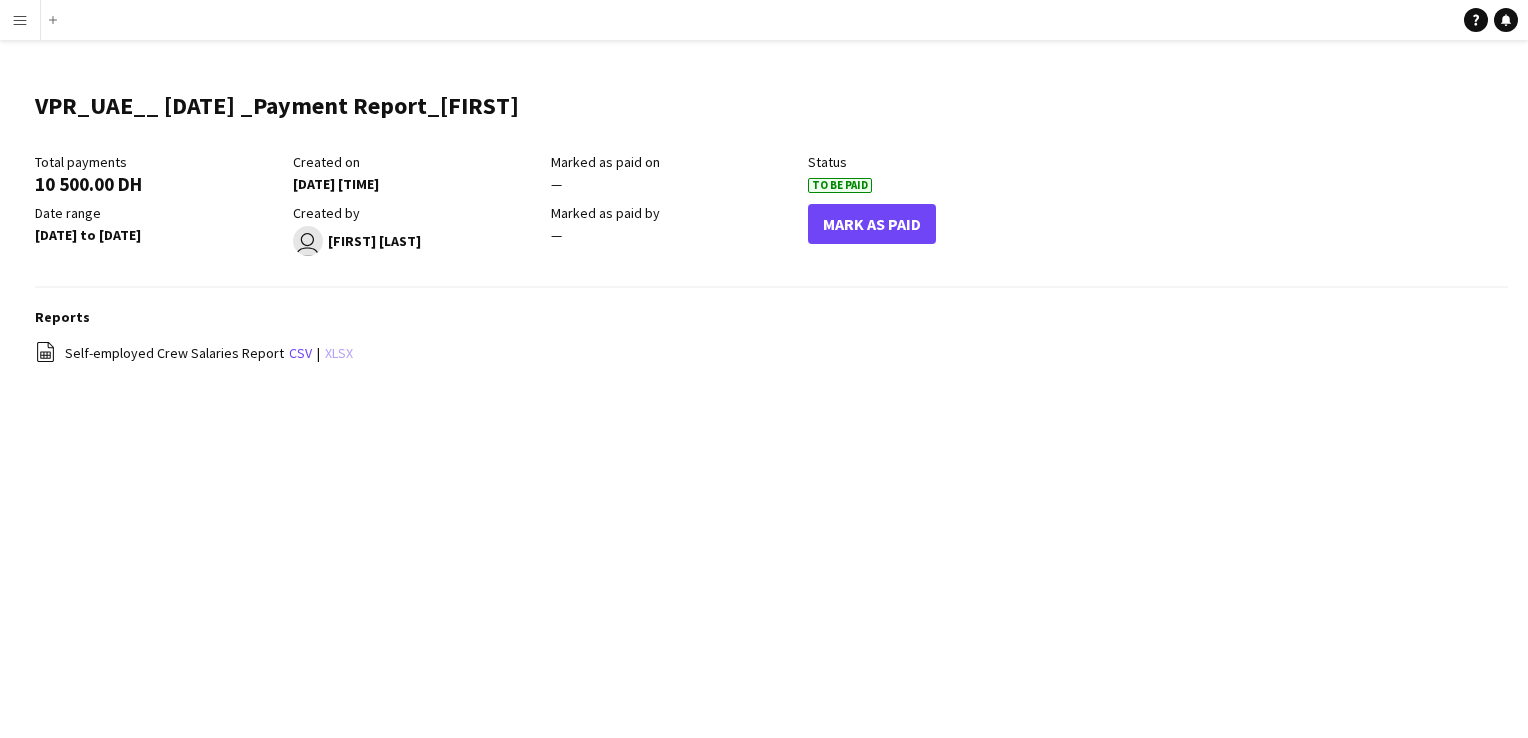 click on "xlsx" 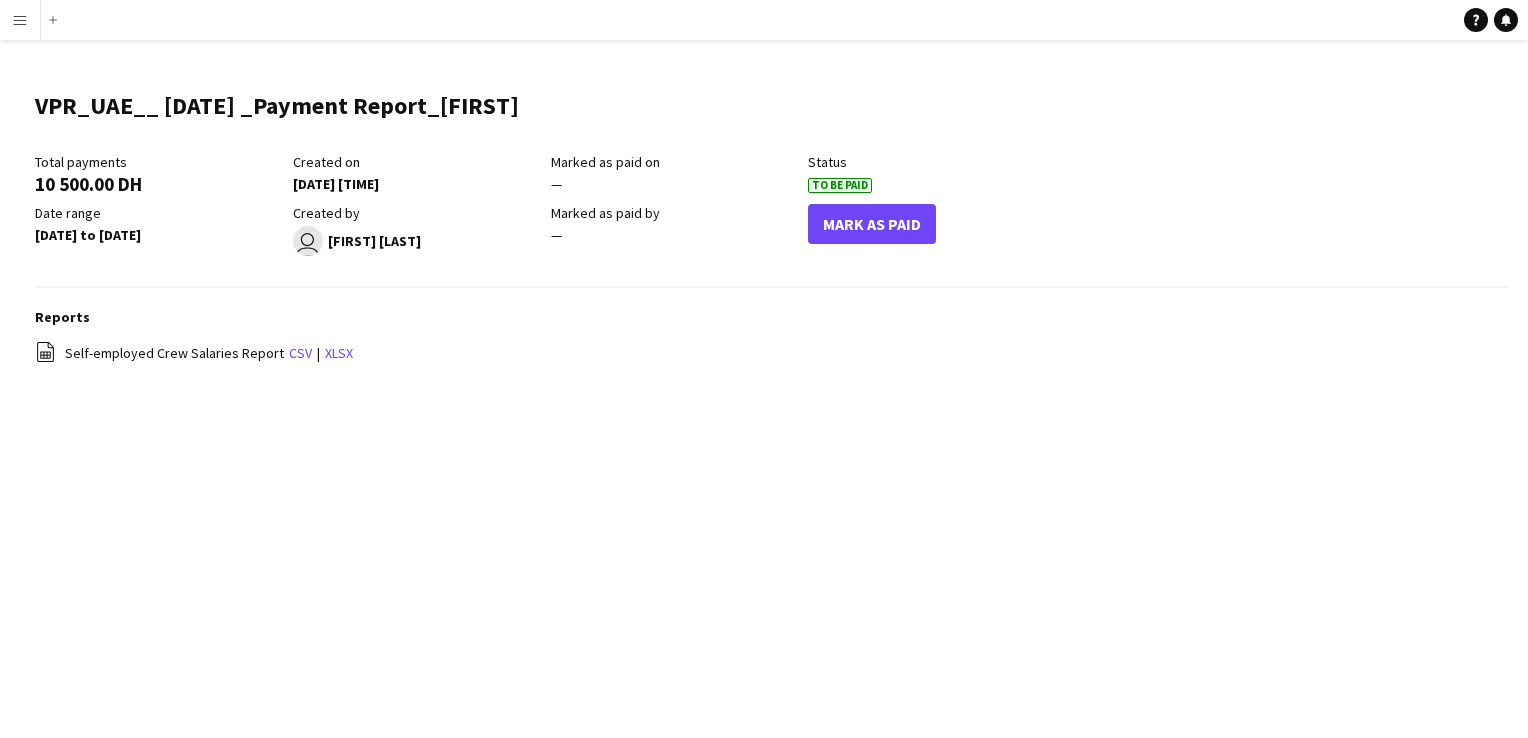 drag, startPoint x: 909, startPoint y: 378, endPoint x: 828, endPoint y: 313, distance: 103.85567 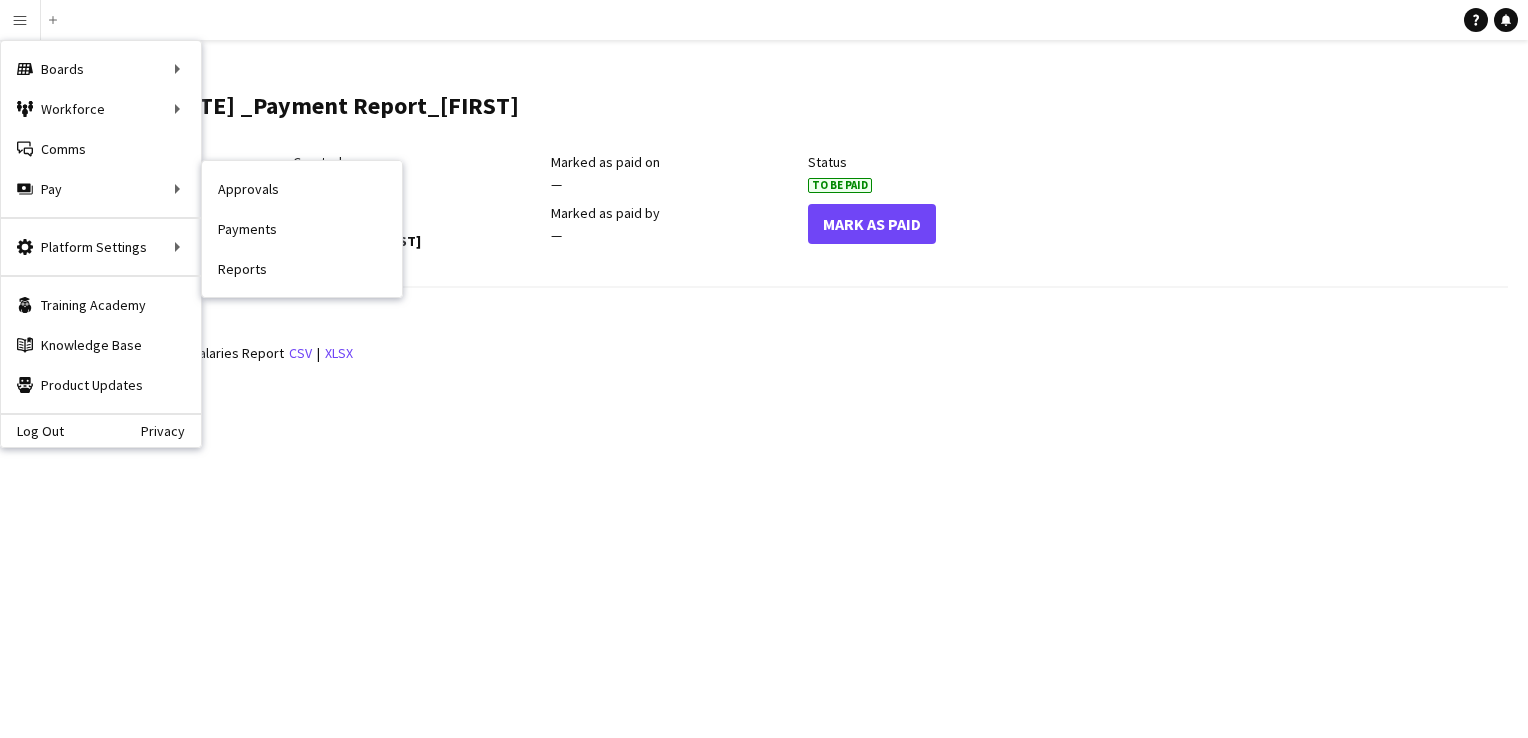 click on "Payments" at bounding box center [302, 229] 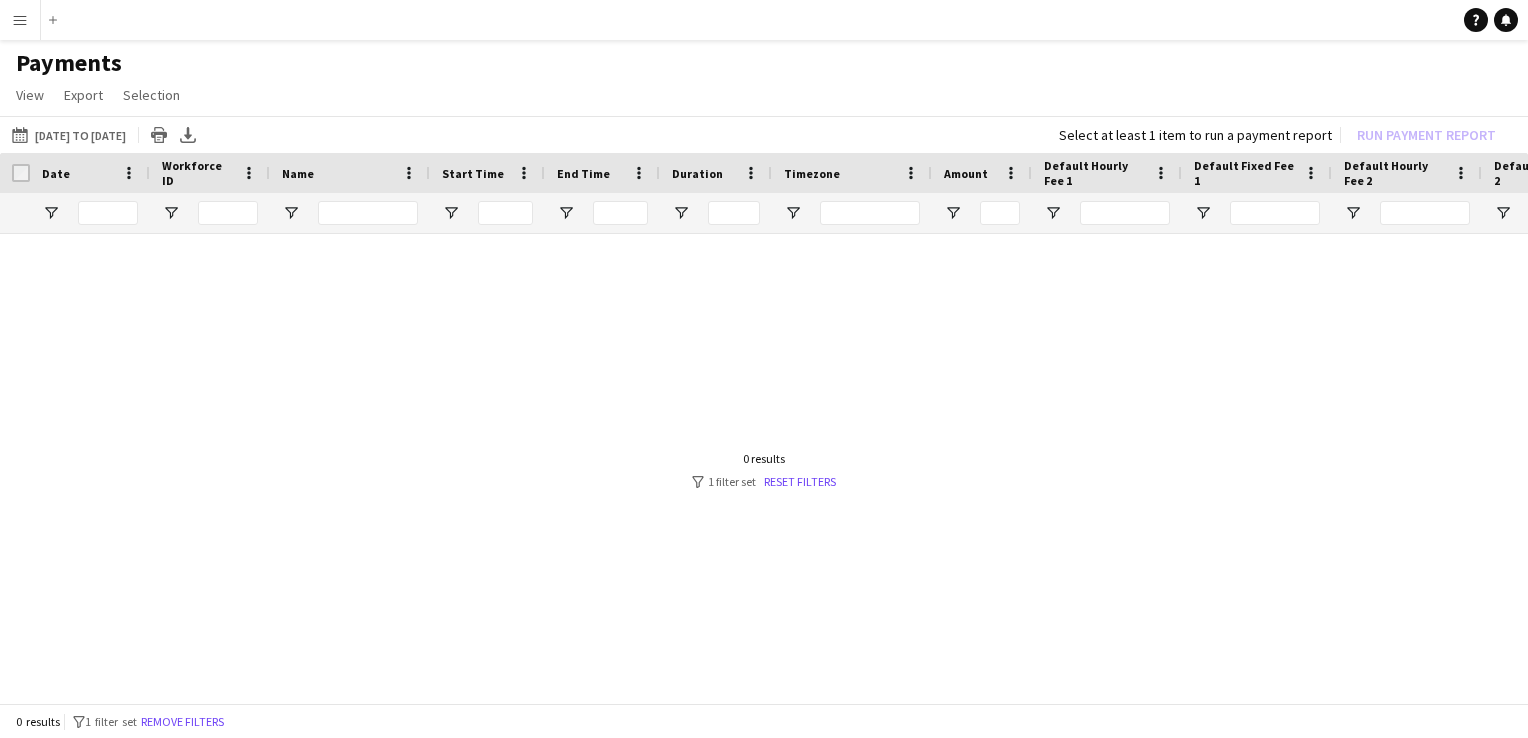 scroll, scrollTop: 0, scrollLeft: 280, axis: horizontal 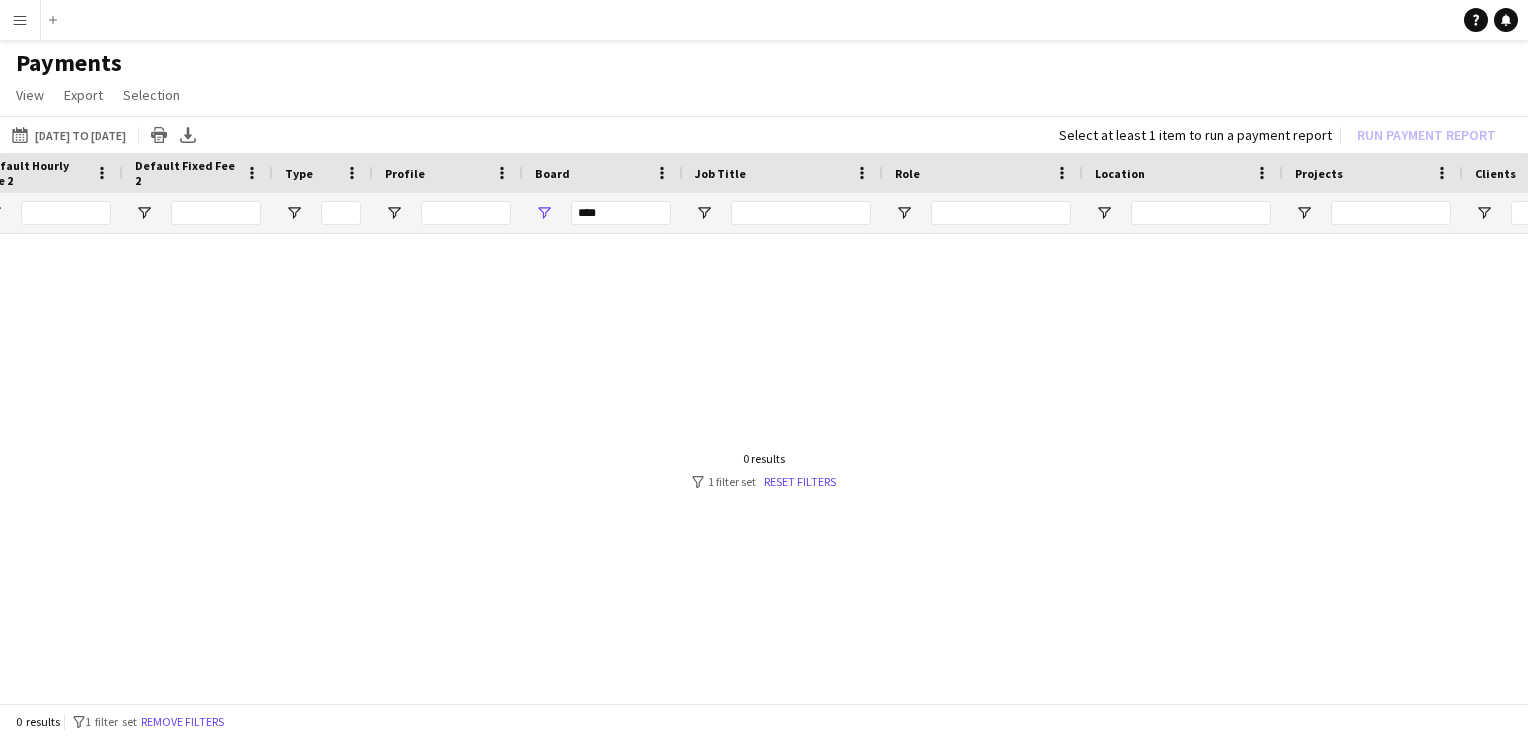 drag, startPoint x: 603, startPoint y: 215, endPoint x: 547, endPoint y: 213, distance: 56.0357 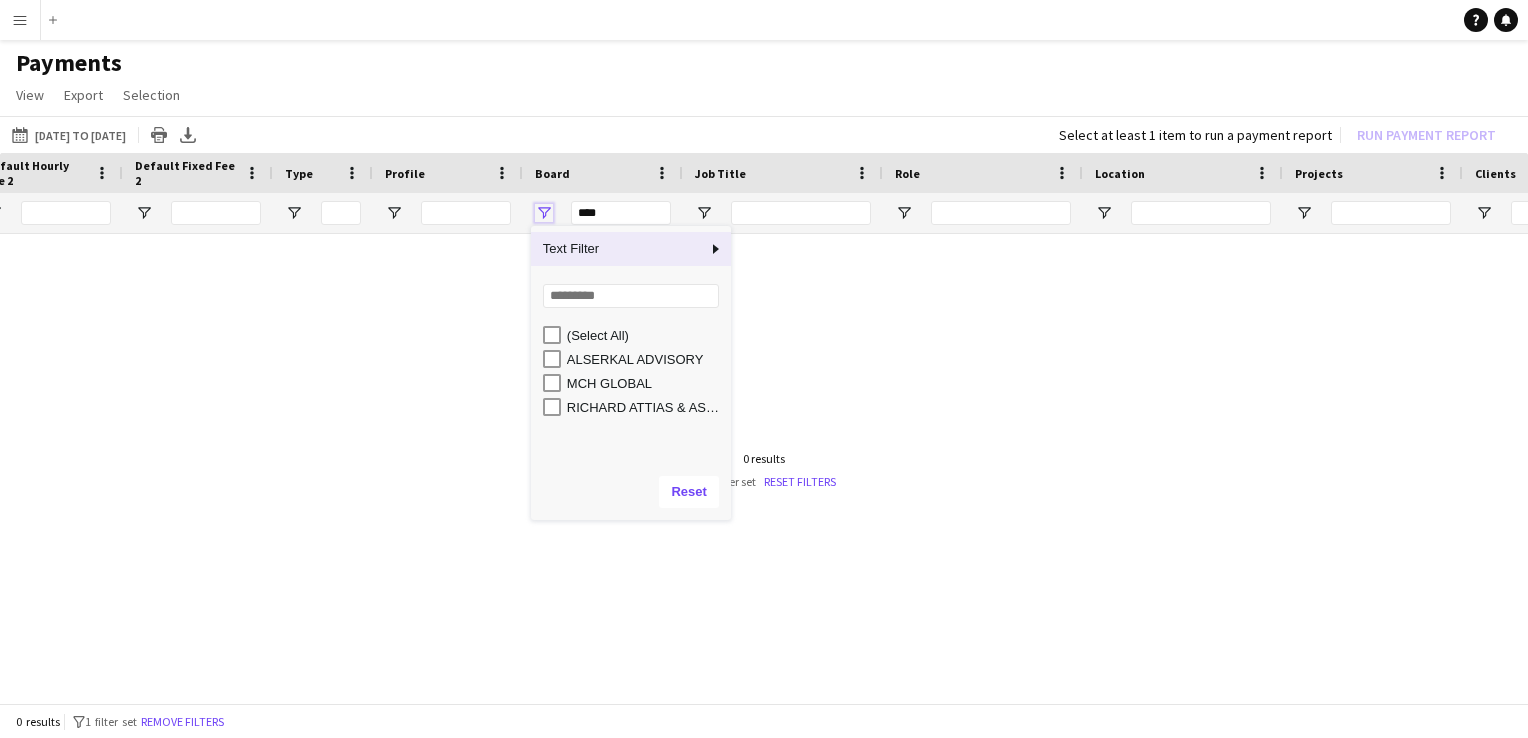 click at bounding box center (544, 213) 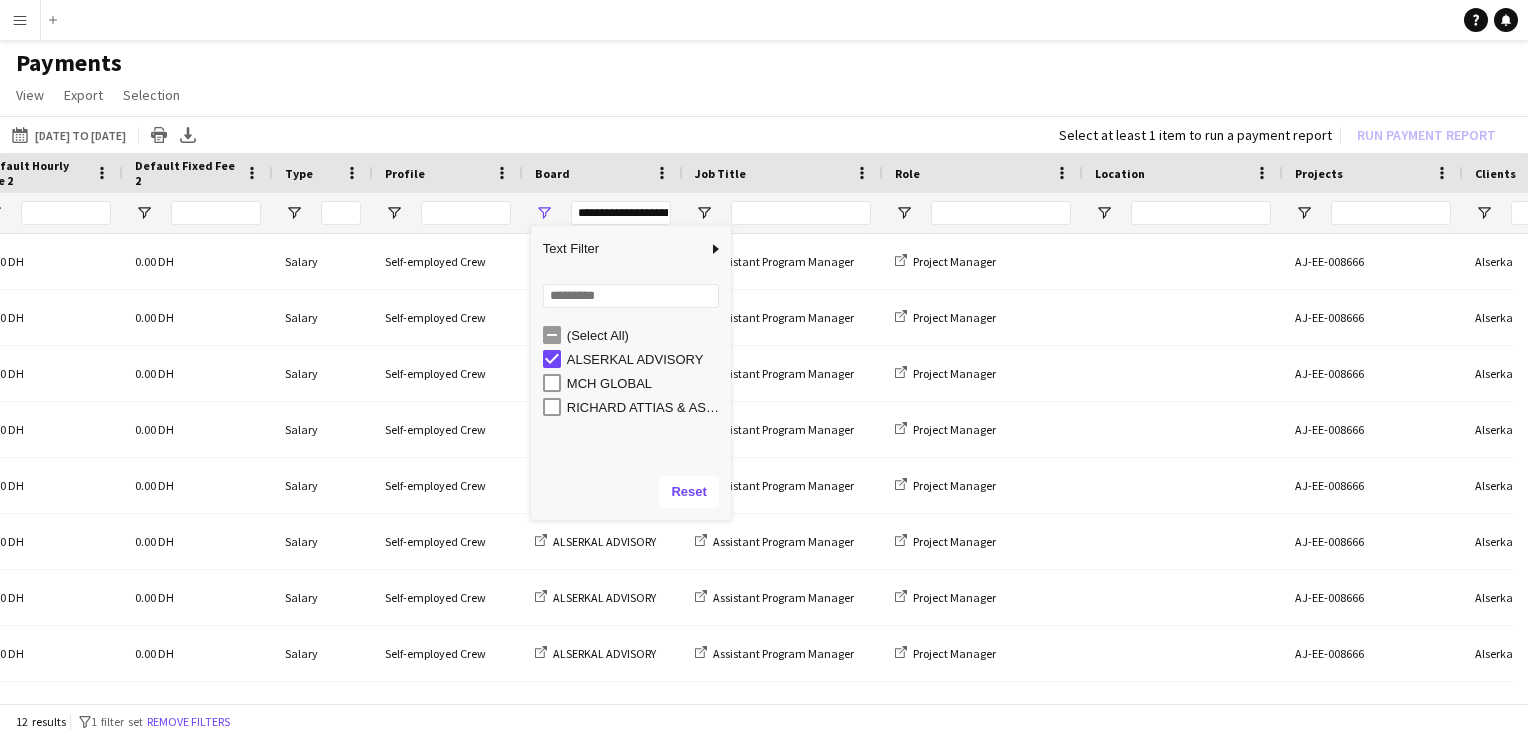 type on "**********" 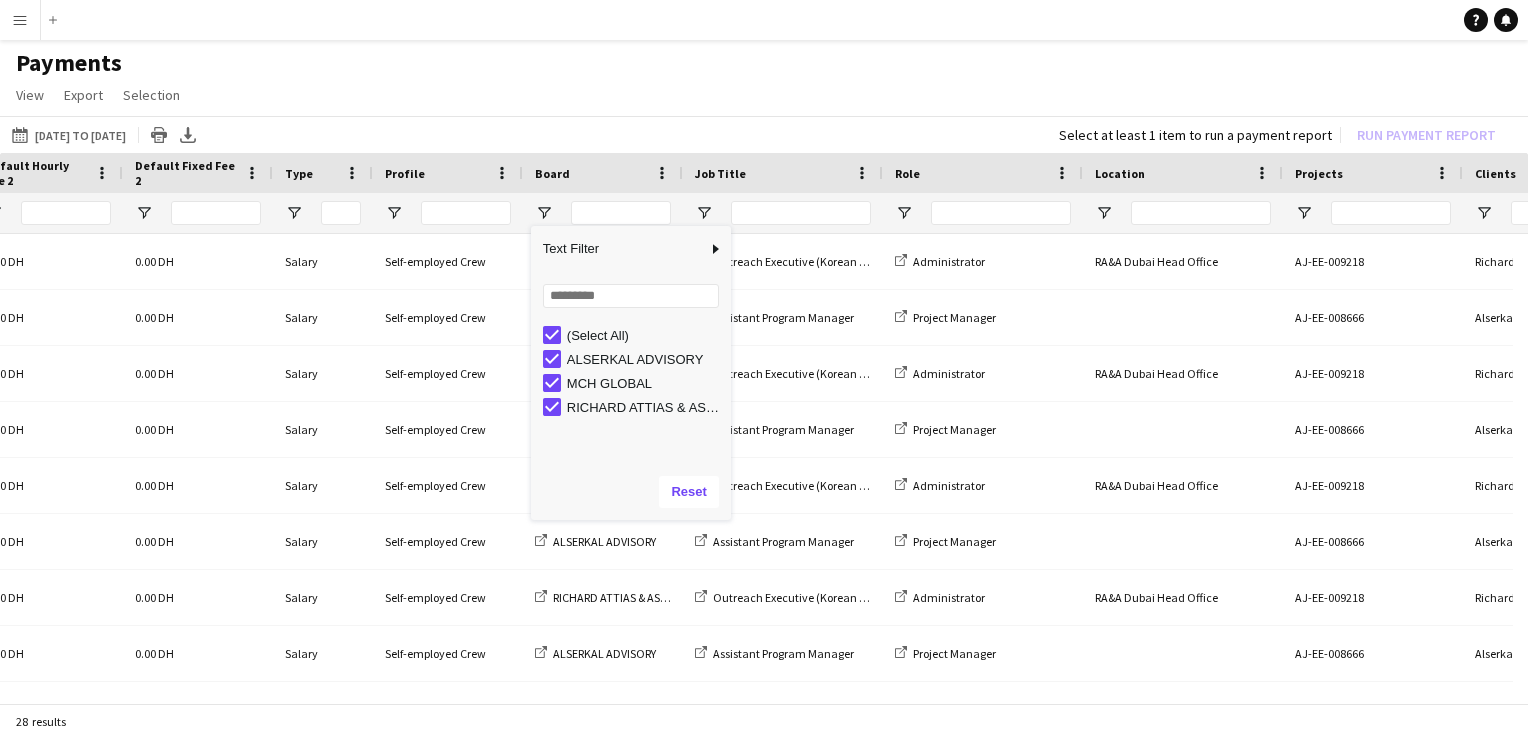 click on "View  Customise view Customise filters Reset Filters Reset View Reset All  Export  Export as XLSX Export as CSV Export as PDF  Selection  All for Date Range Clear All All Filtered Clear All Filtered" 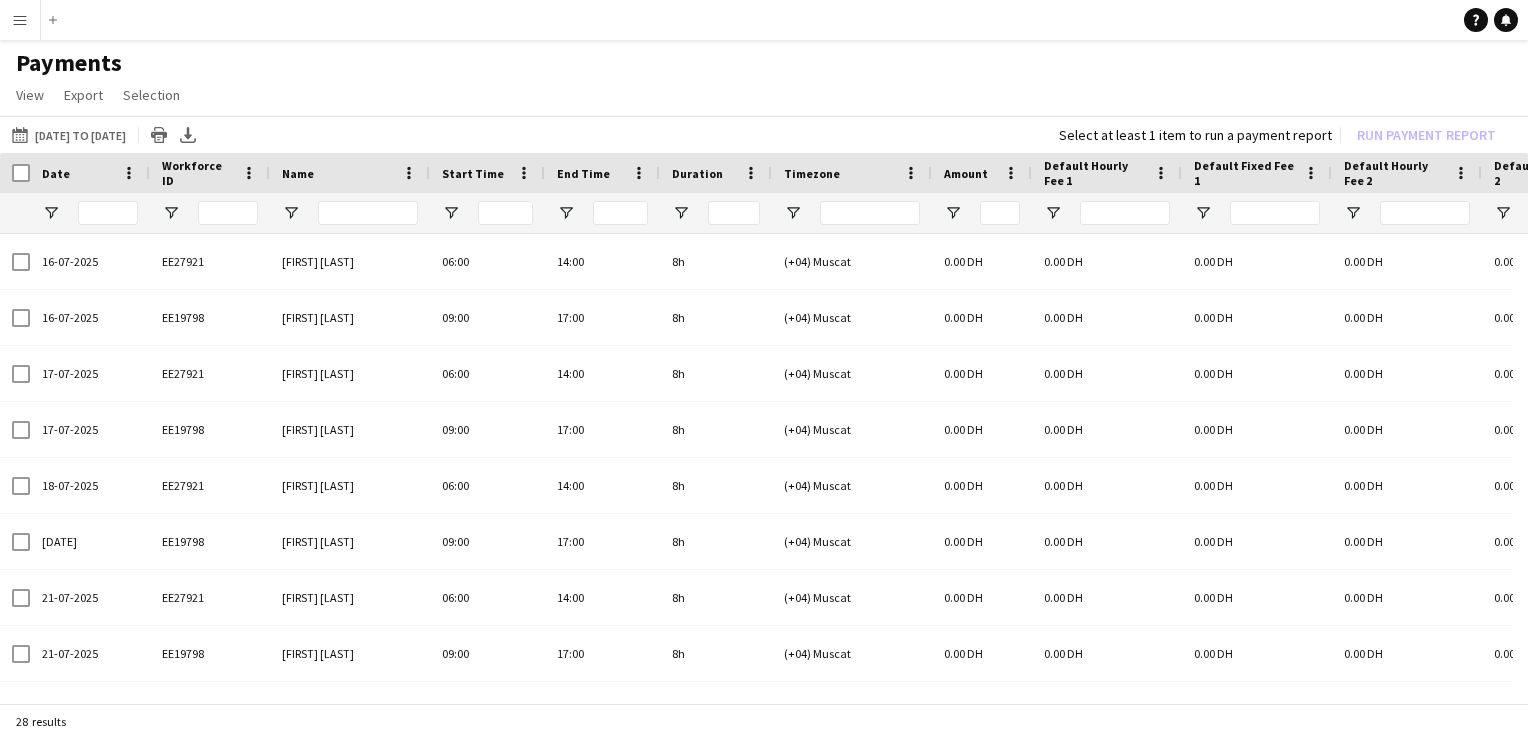 click on "Date" at bounding box center [90, 173] 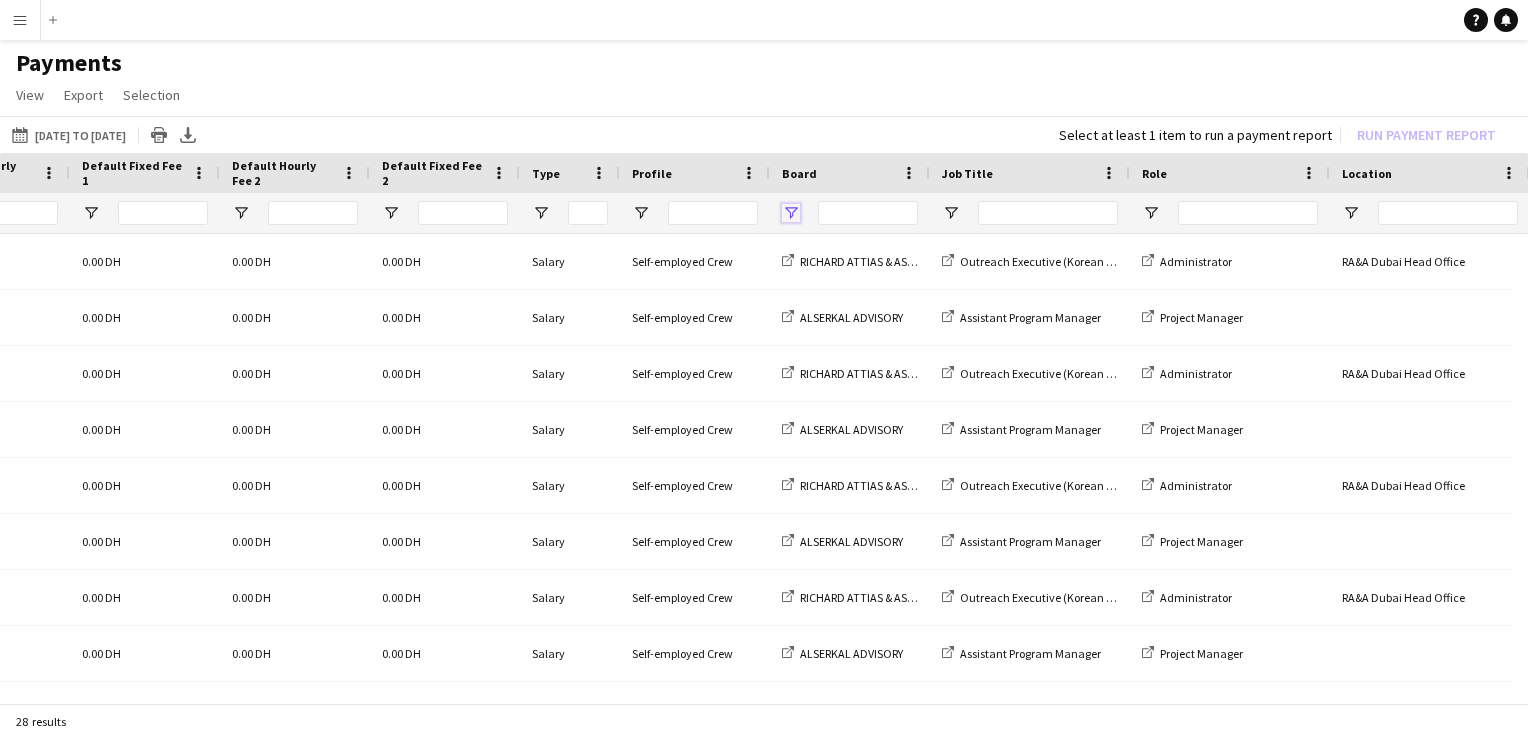click at bounding box center (791, 213) 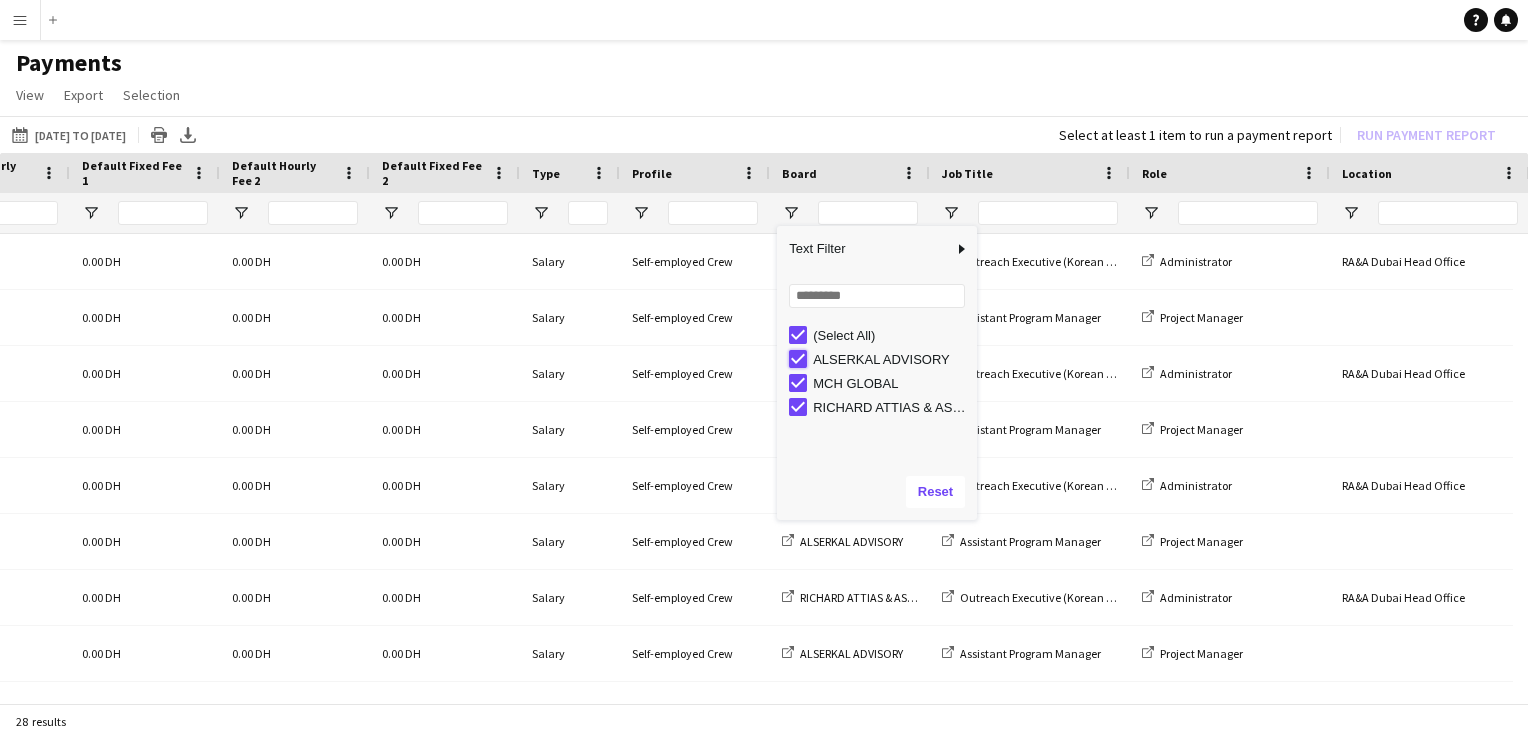 type on "**********" 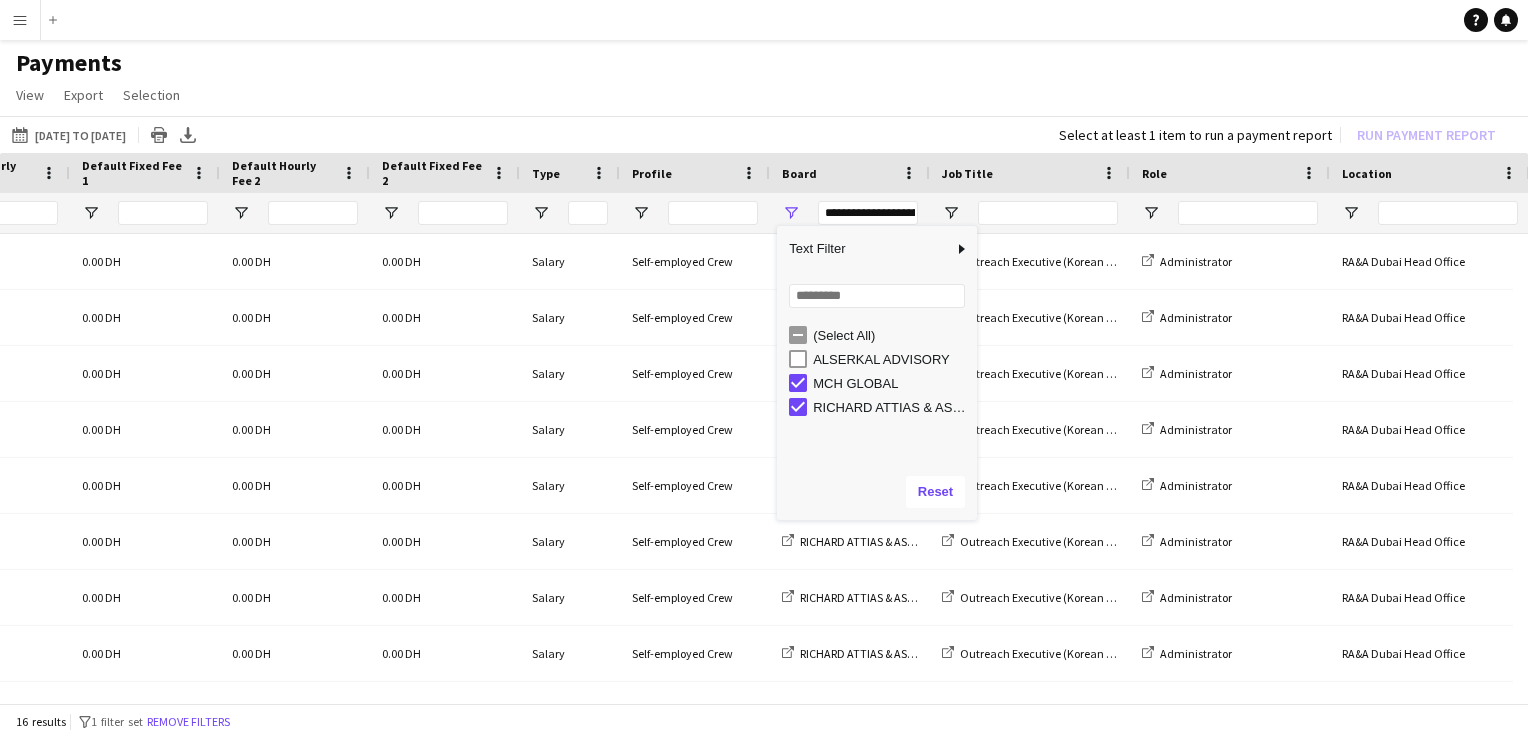 click on "View  Customise view Customise filters Reset Filters Reset View Reset All  Export  Export as XLSX Export as CSV Export as PDF  Selection  All for Date Range Clear All All Filtered Clear All Filtered" 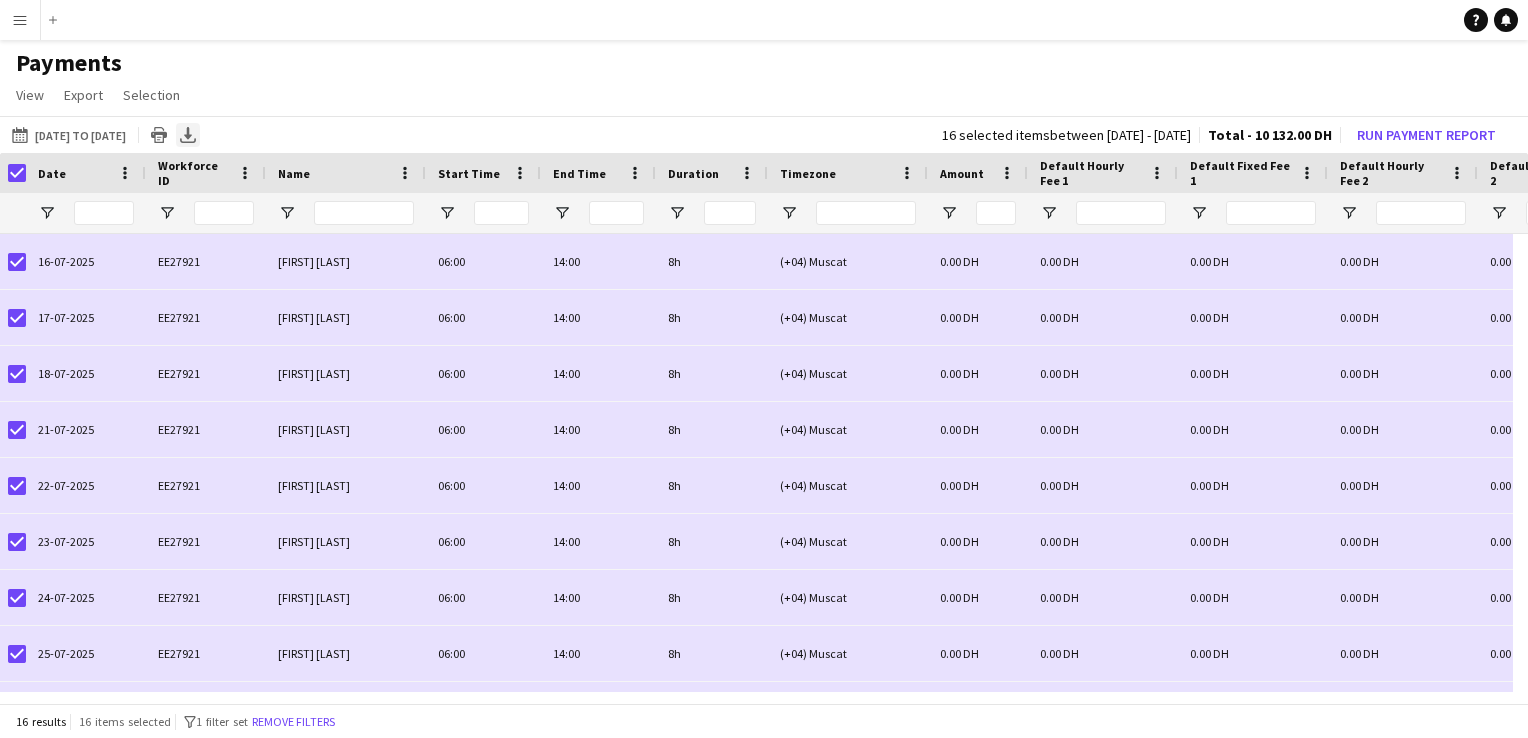 click on "Export XLSX" 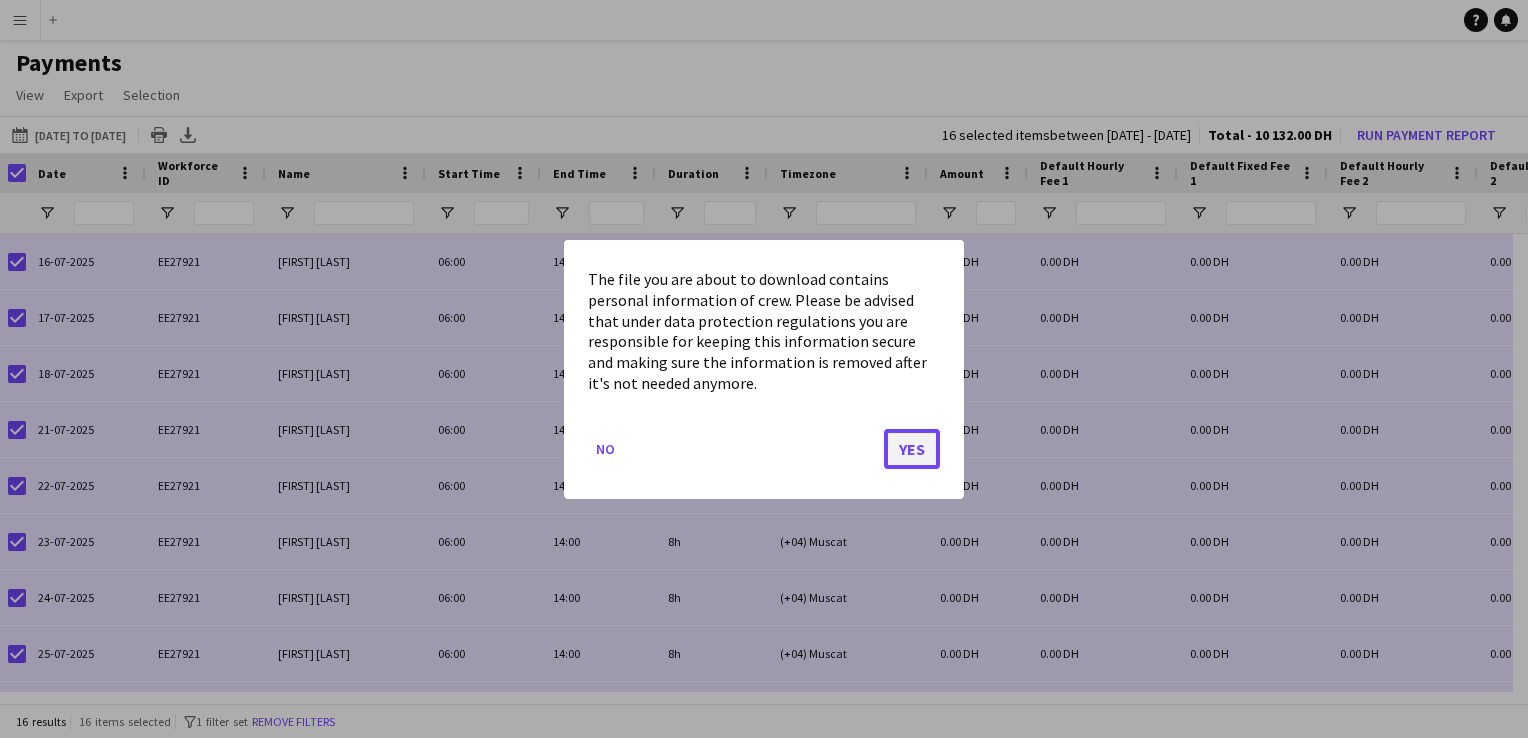 click on "Yes" 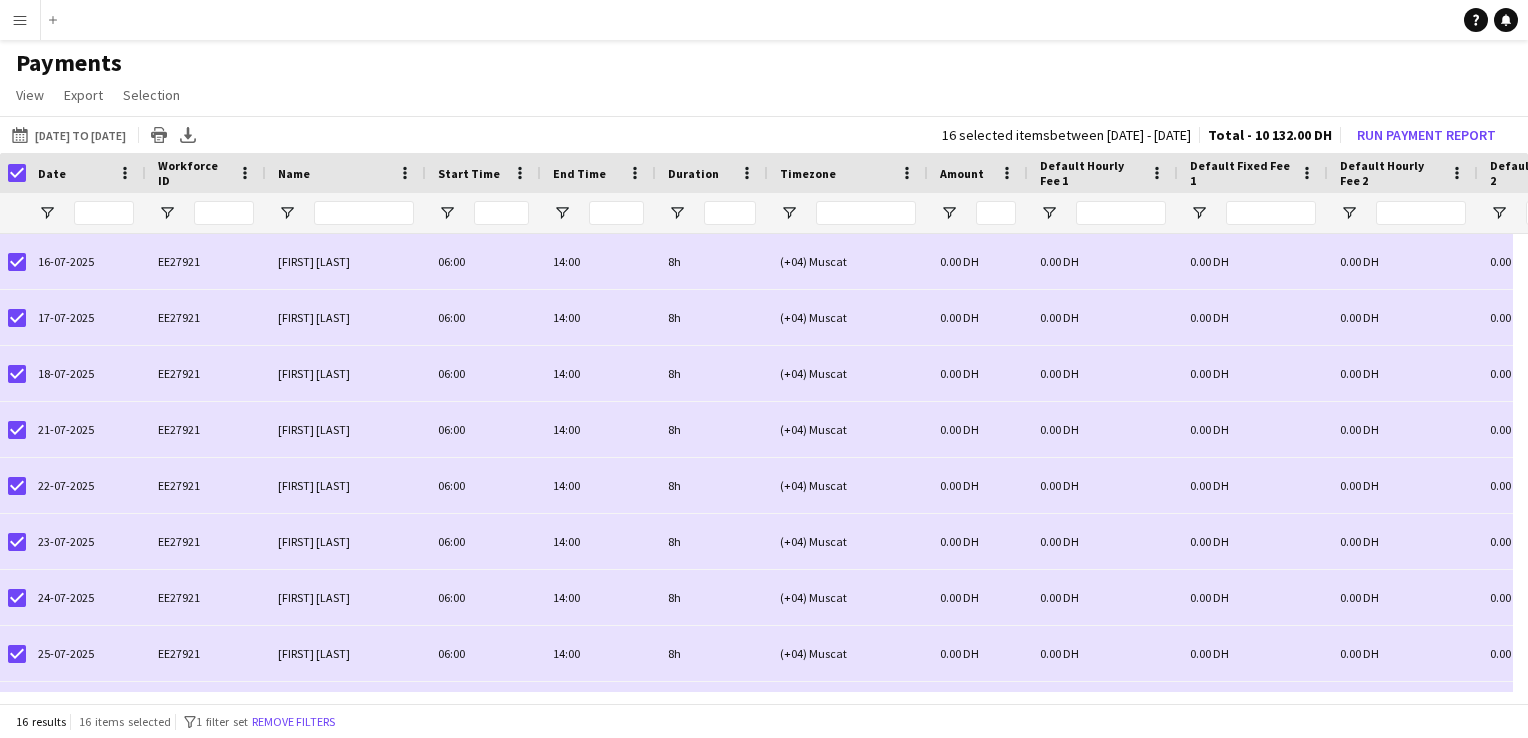 click on "View  Customise view Customise filters Reset Filters Reset View Reset All  Export  Export as XLSX Export as CSV Export as PDF  Selection  All for Date Range Clear All All Filtered Clear All Filtered" 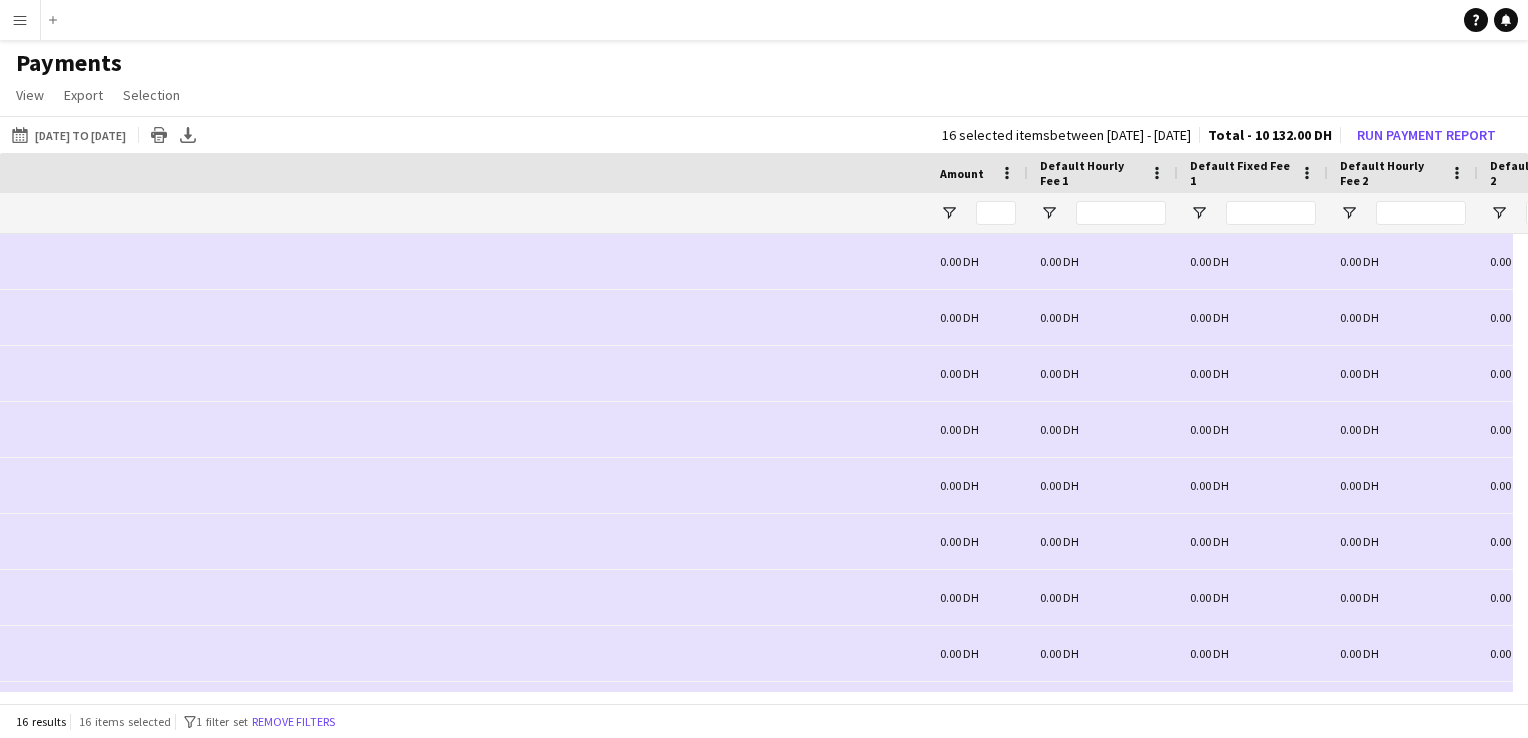 scroll, scrollTop: 0, scrollLeft: 1222, axis: horizontal 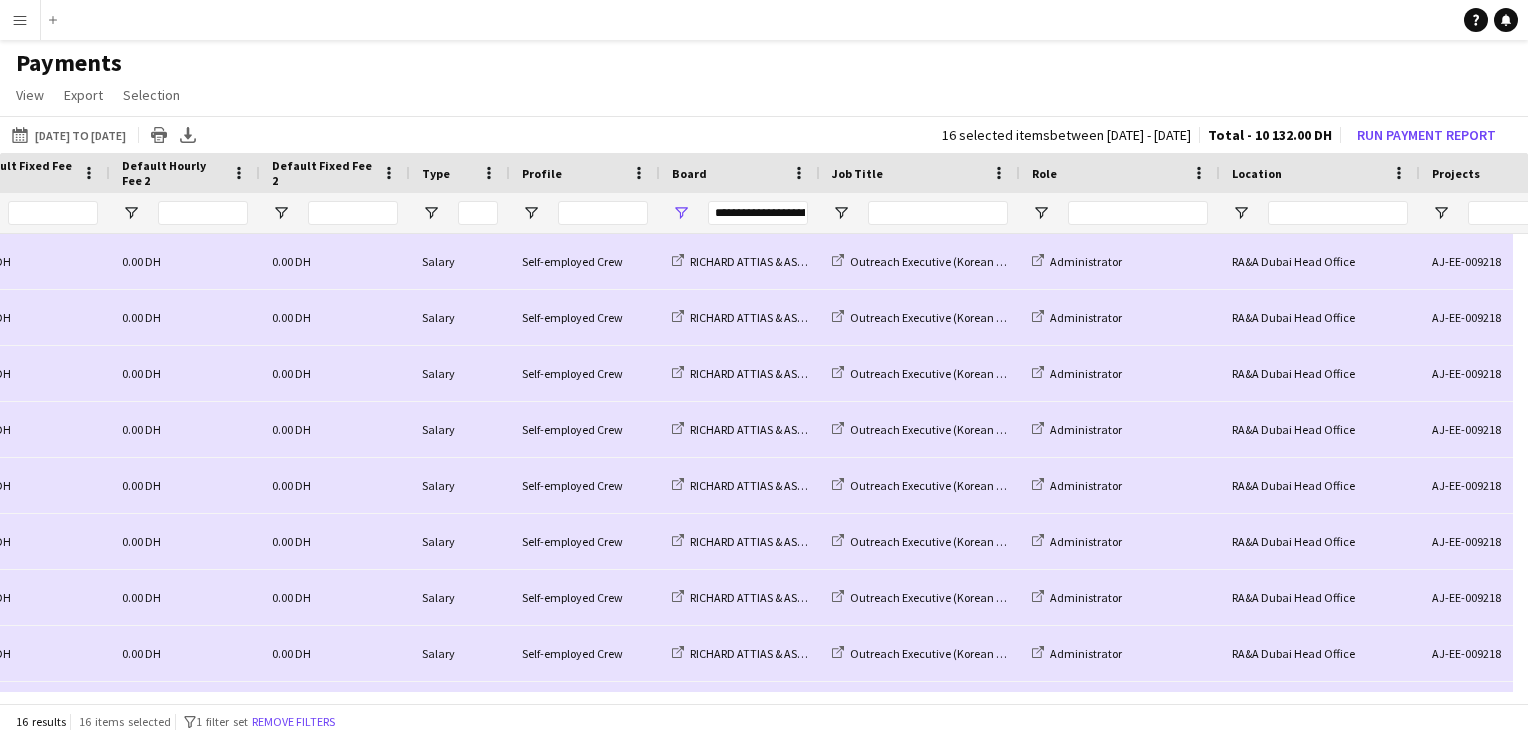 drag, startPoint x: 1075, startPoint y: 706, endPoint x: 436, endPoint y: 698, distance: 639.05005 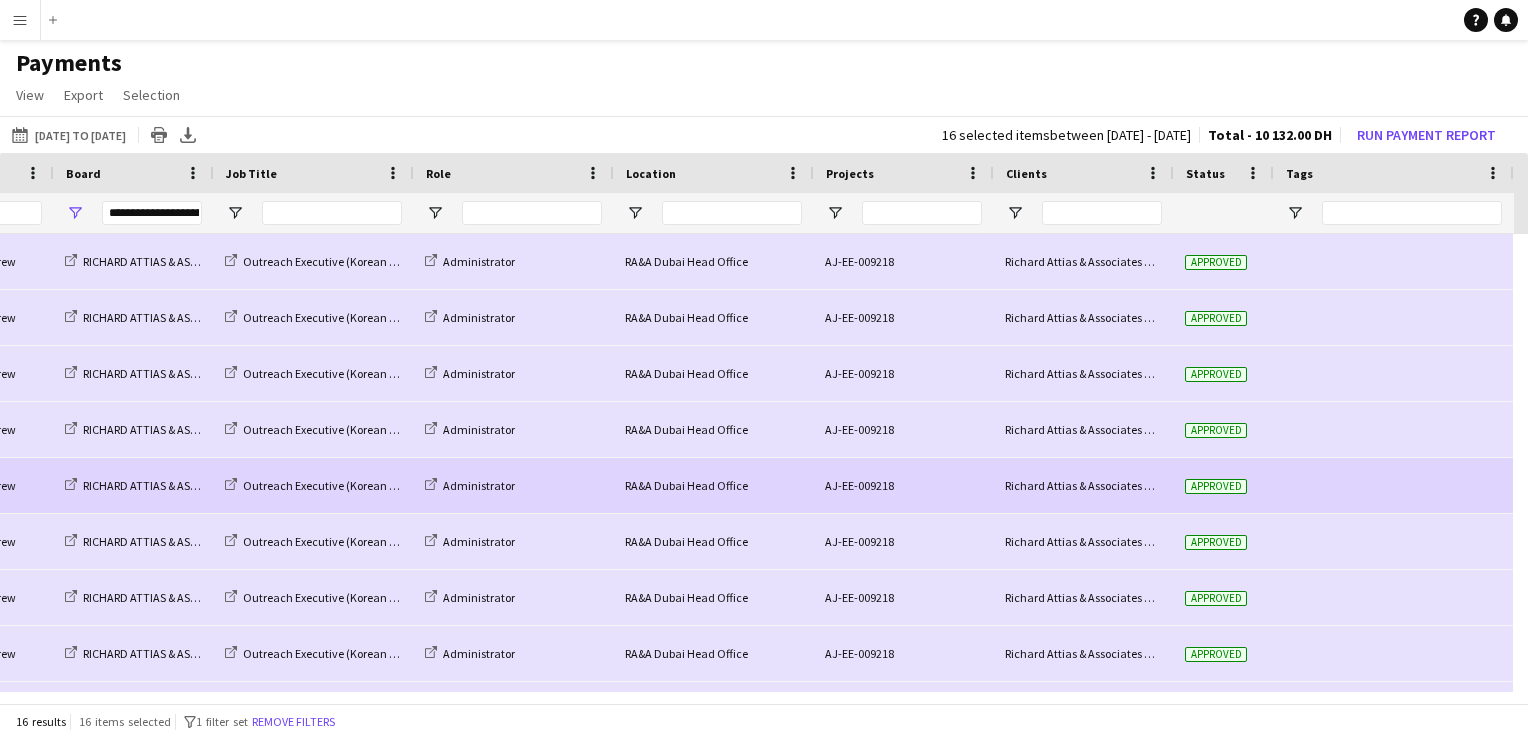 scroll, scrollTop: 300, scrollLeft: 0, axis: vertical 